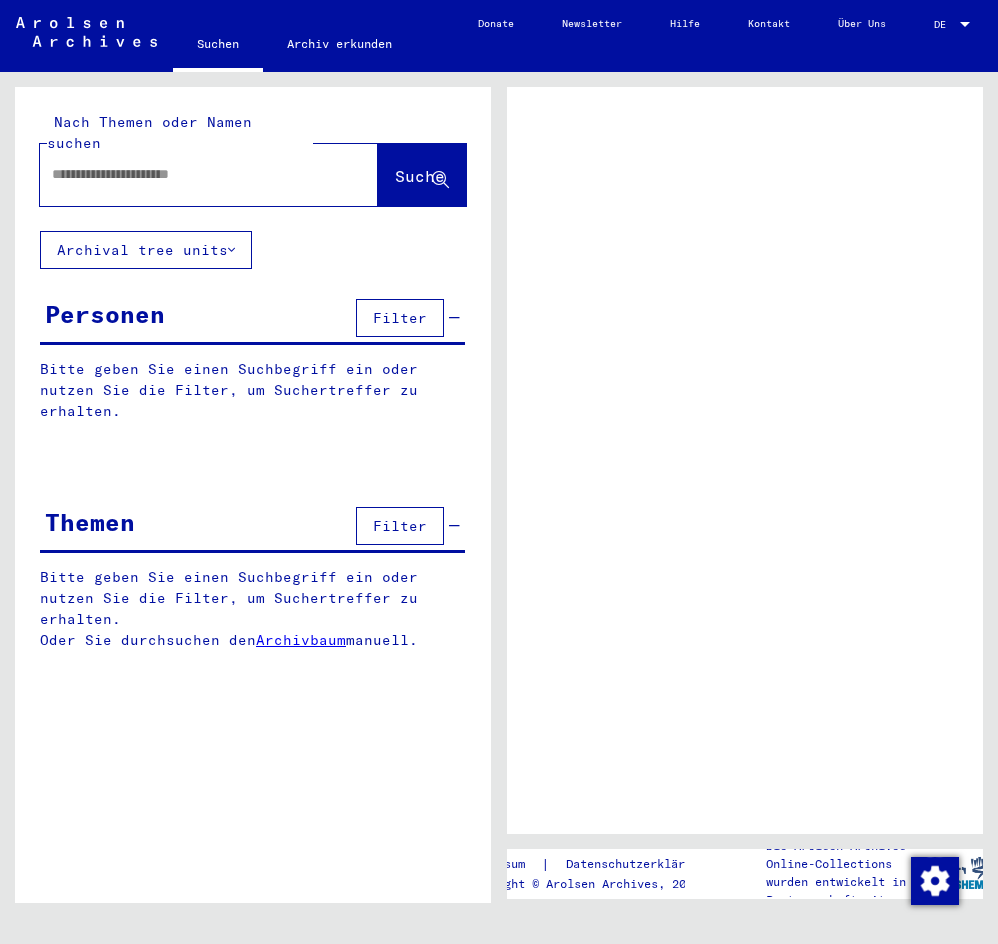 scroll, scrollTop: 0, scrollLeft: 0, axis: both 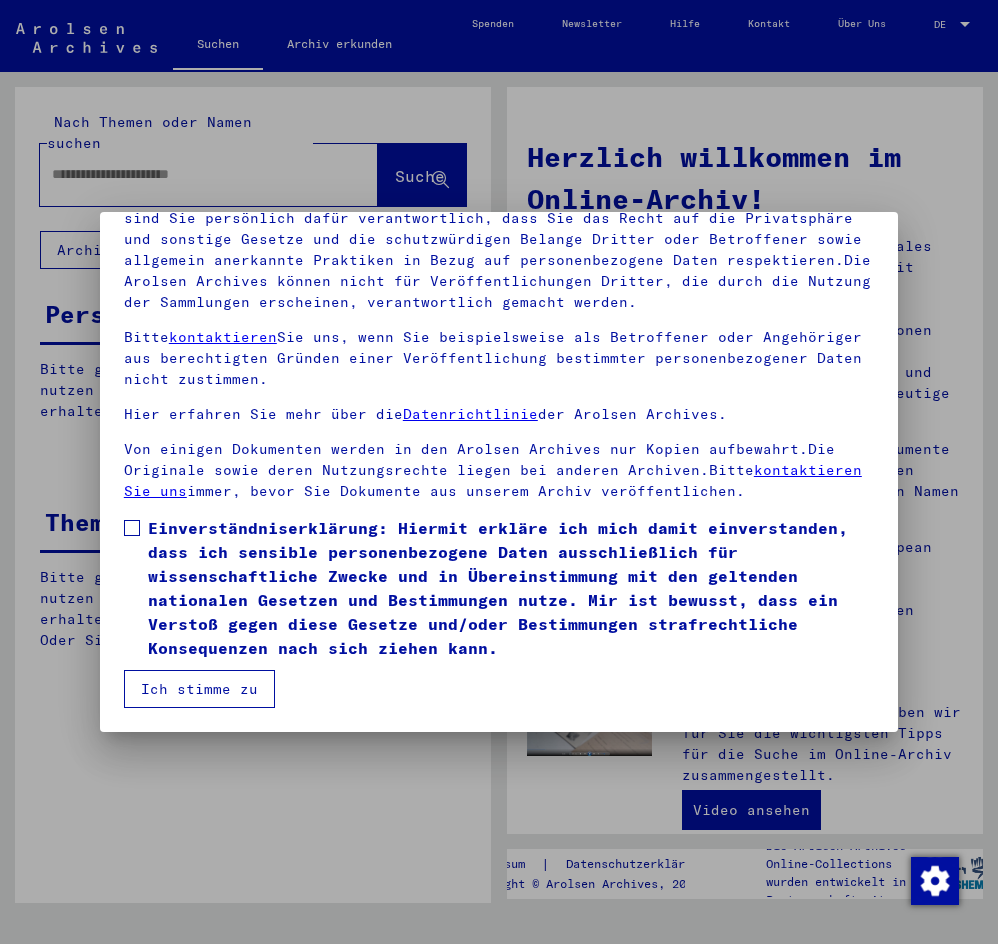 click on "Ich stimme zu" at bounding box center (199, 689) 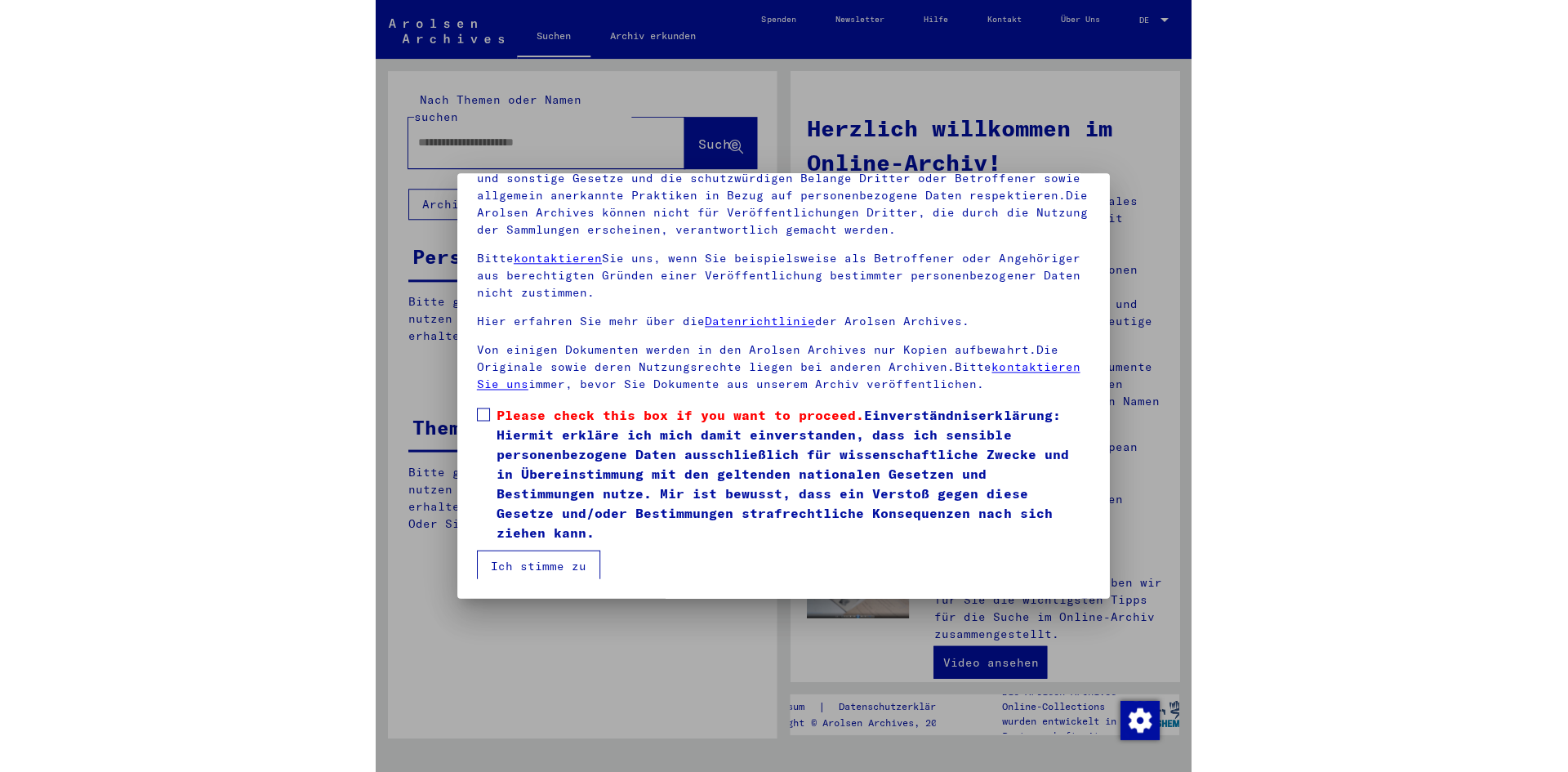 scroll, scrollTop: 159, scrollLeft: 0, axis: vertical 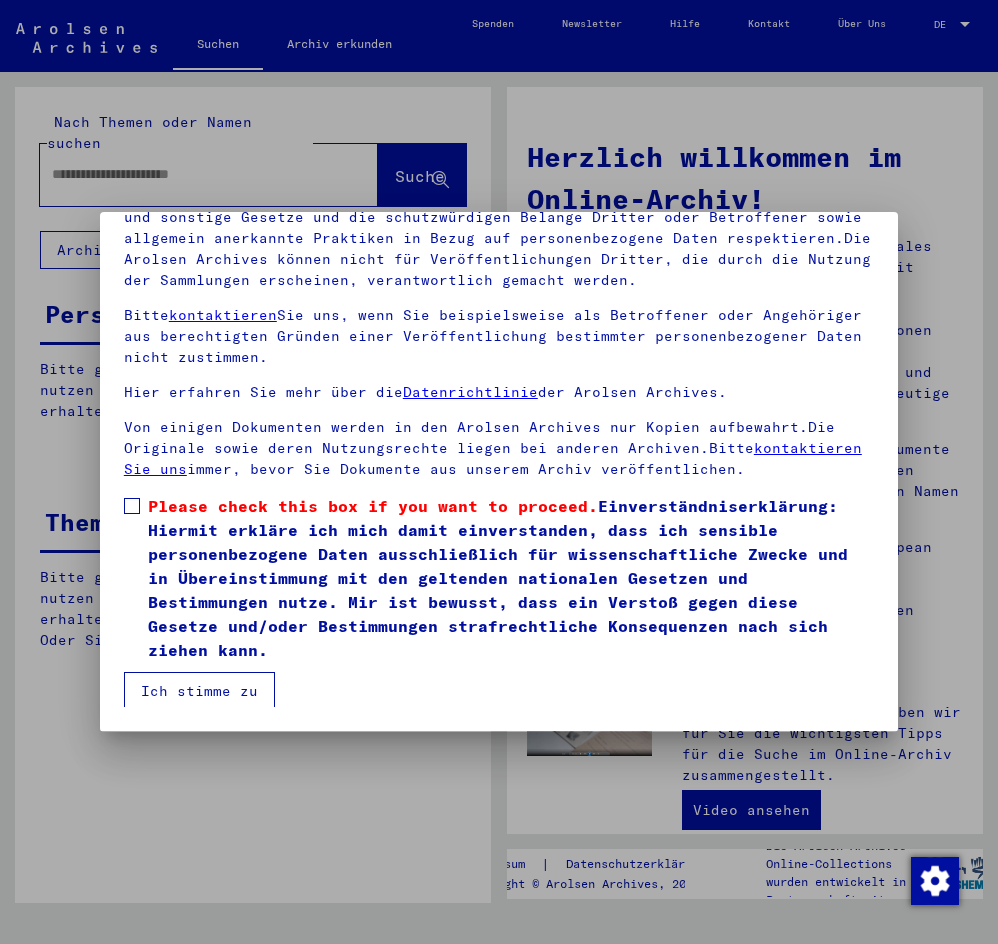 click at bounding box center (132, 506) 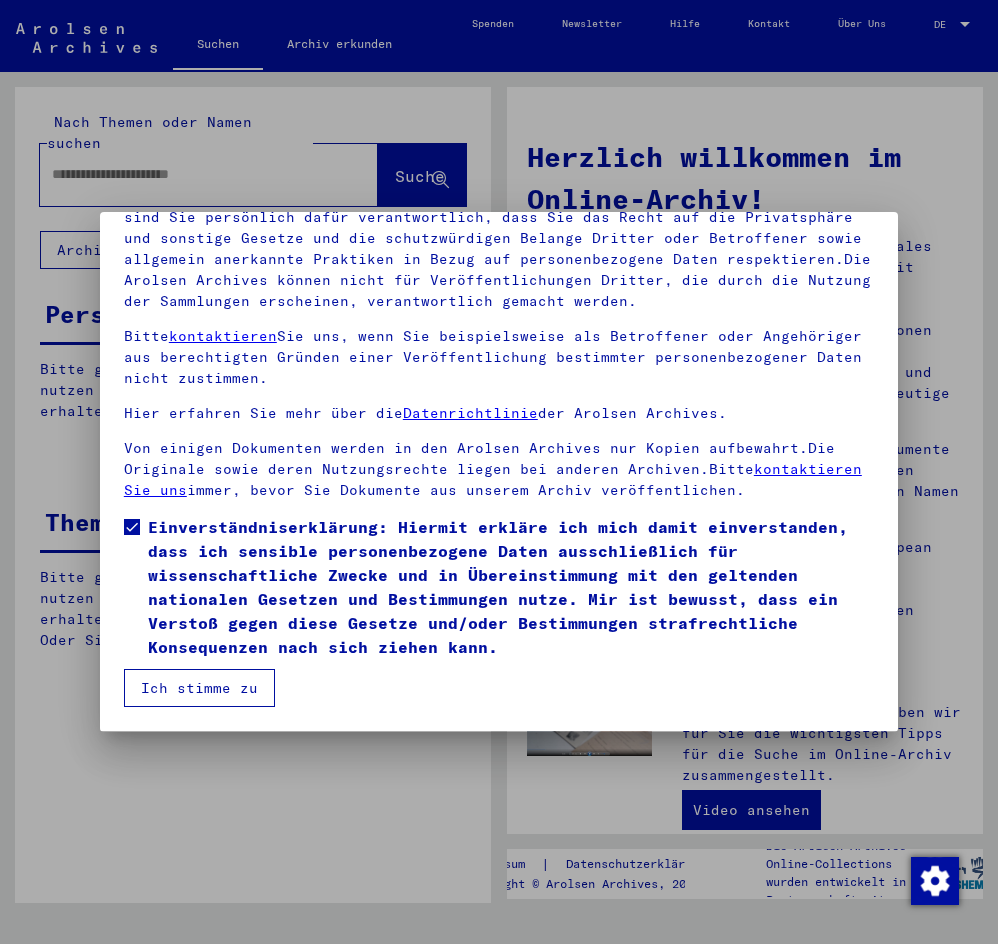 click on "Ich stimme zu" at bounding box center [199, 688] 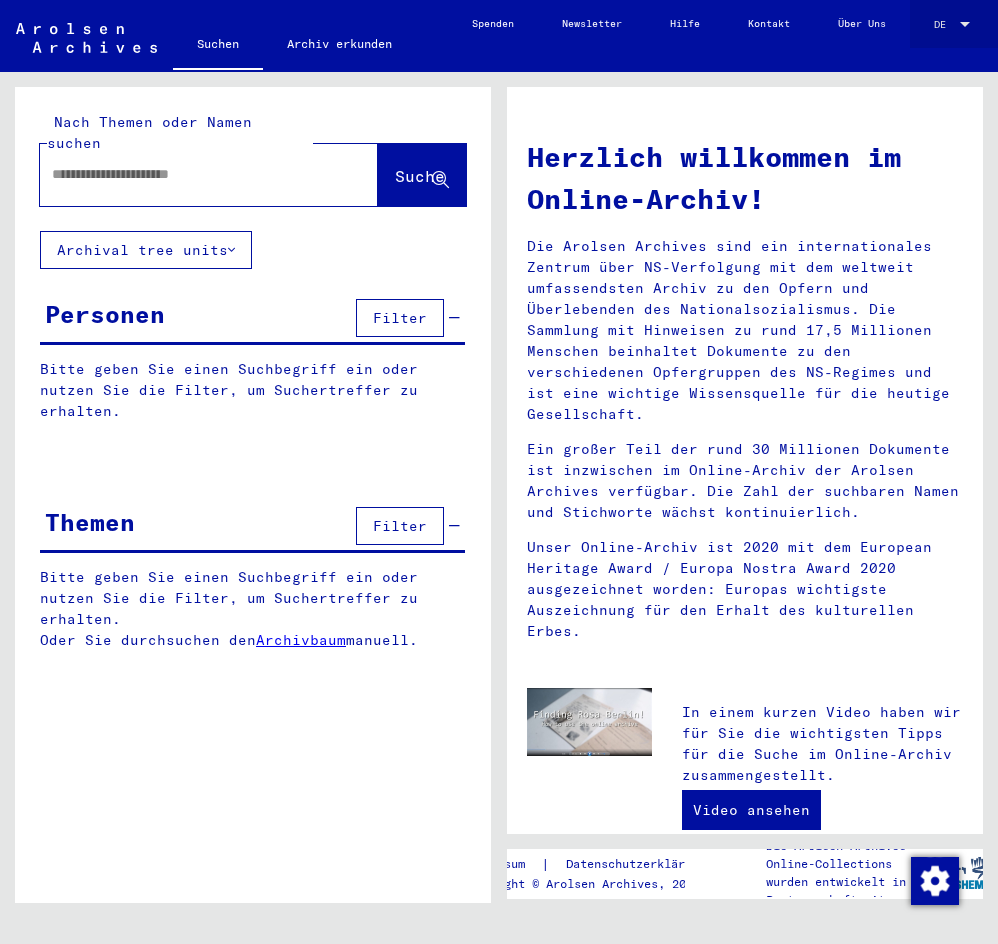 click at bounding box center (965, 24) 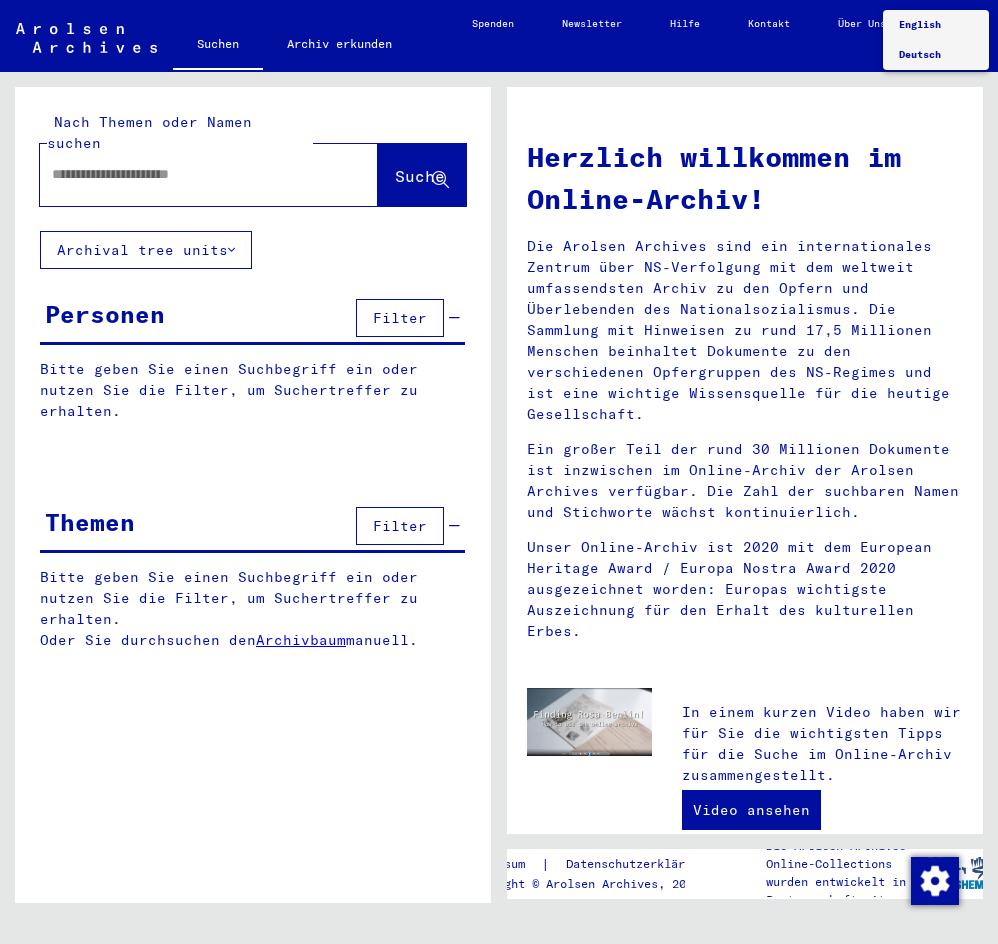 click on "Deutsch" at bounding box center [920, 54] 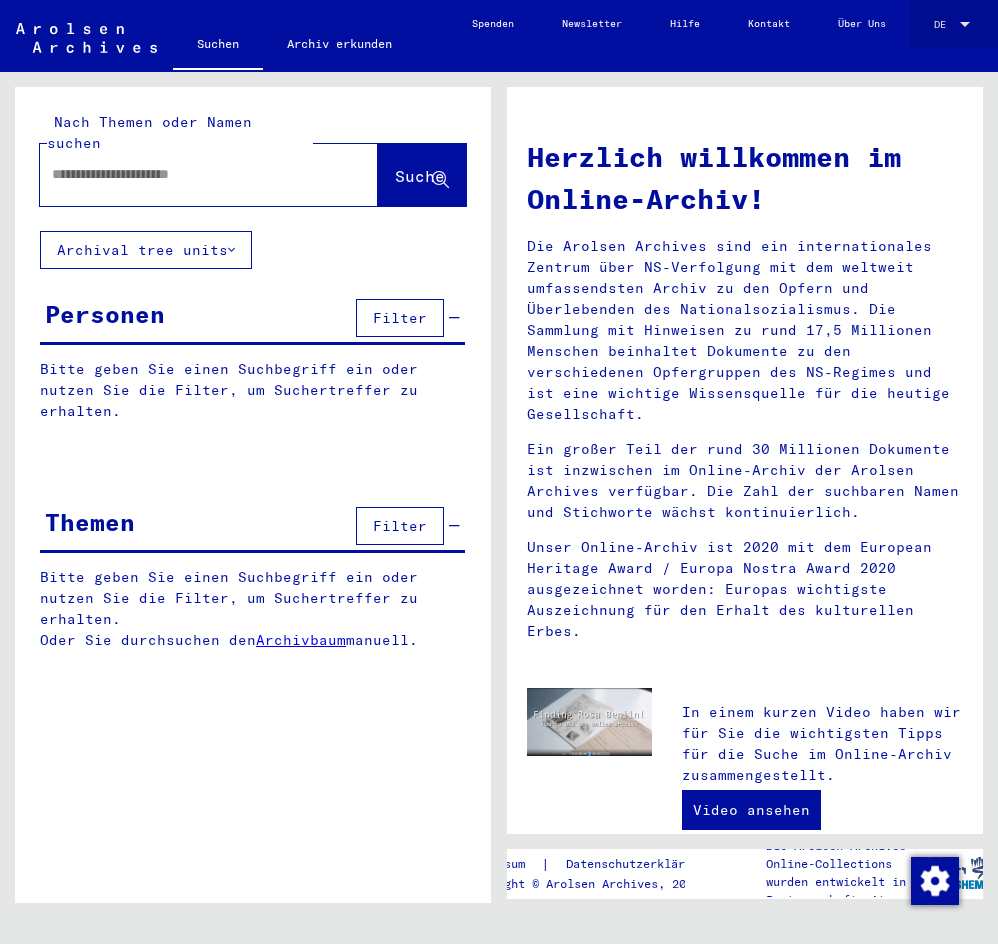 click at bounding box center (965, 24) 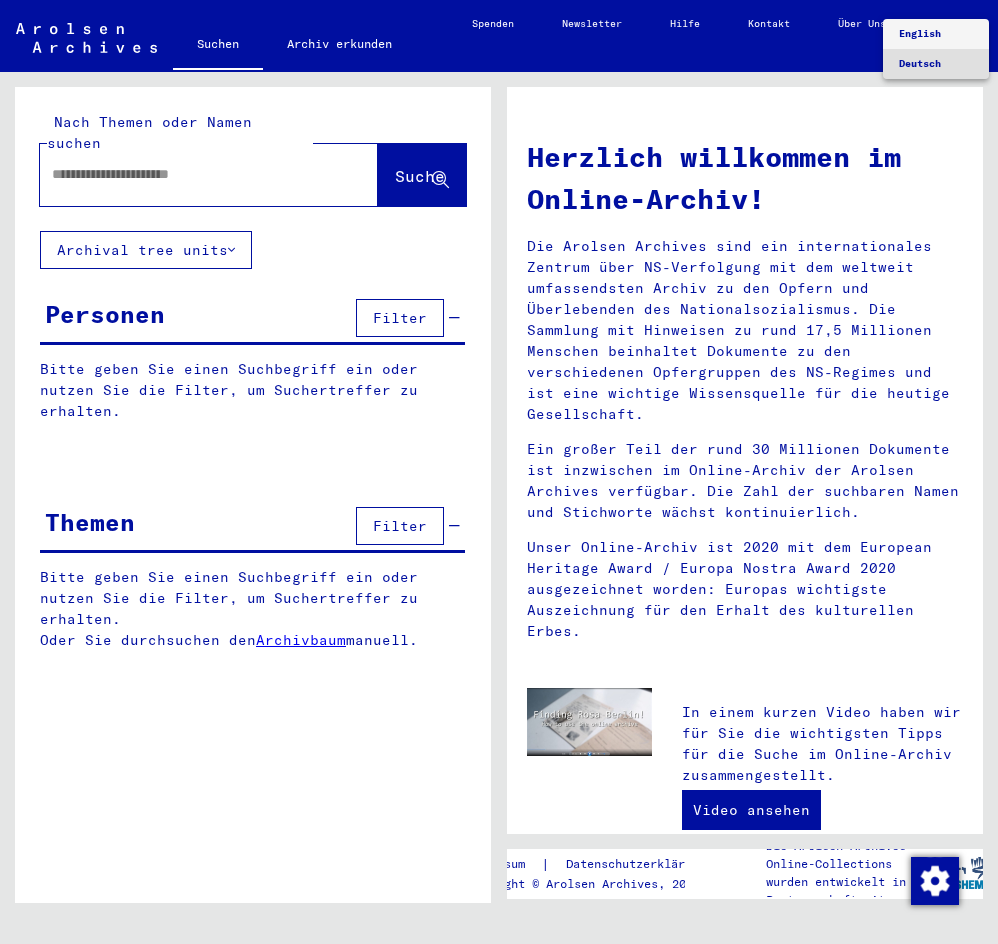 click on "English" at bounding box center [920, 33] 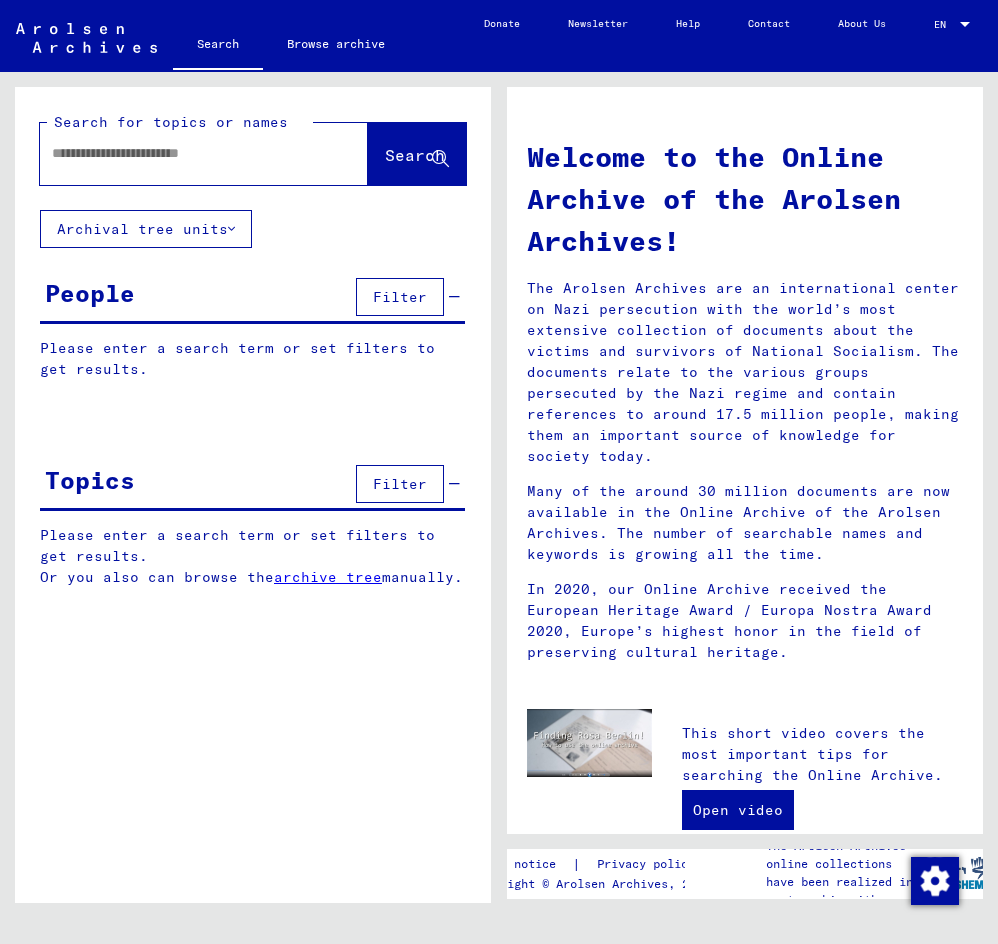 click 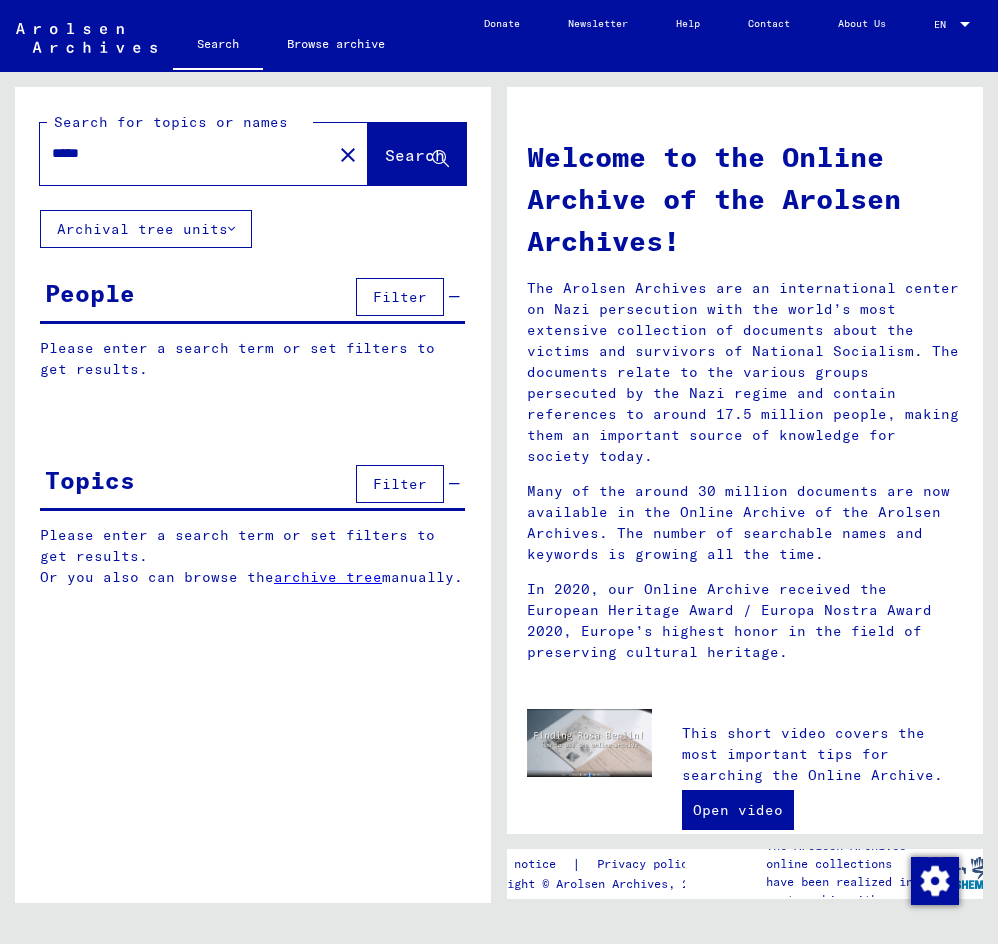 type on "*****" 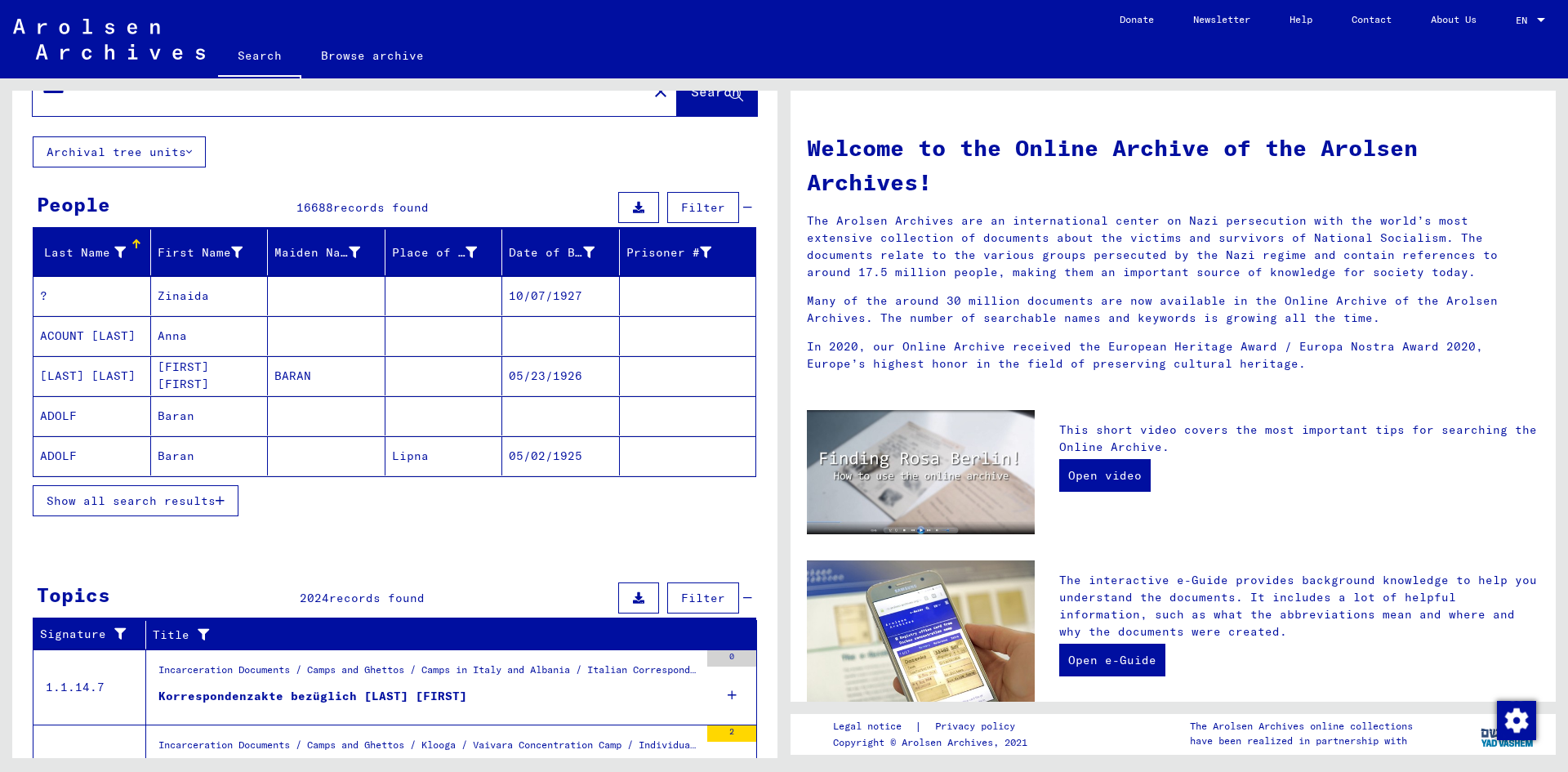 scroll, scrollTop: 82, scrollLeft: 0, axis: vertical 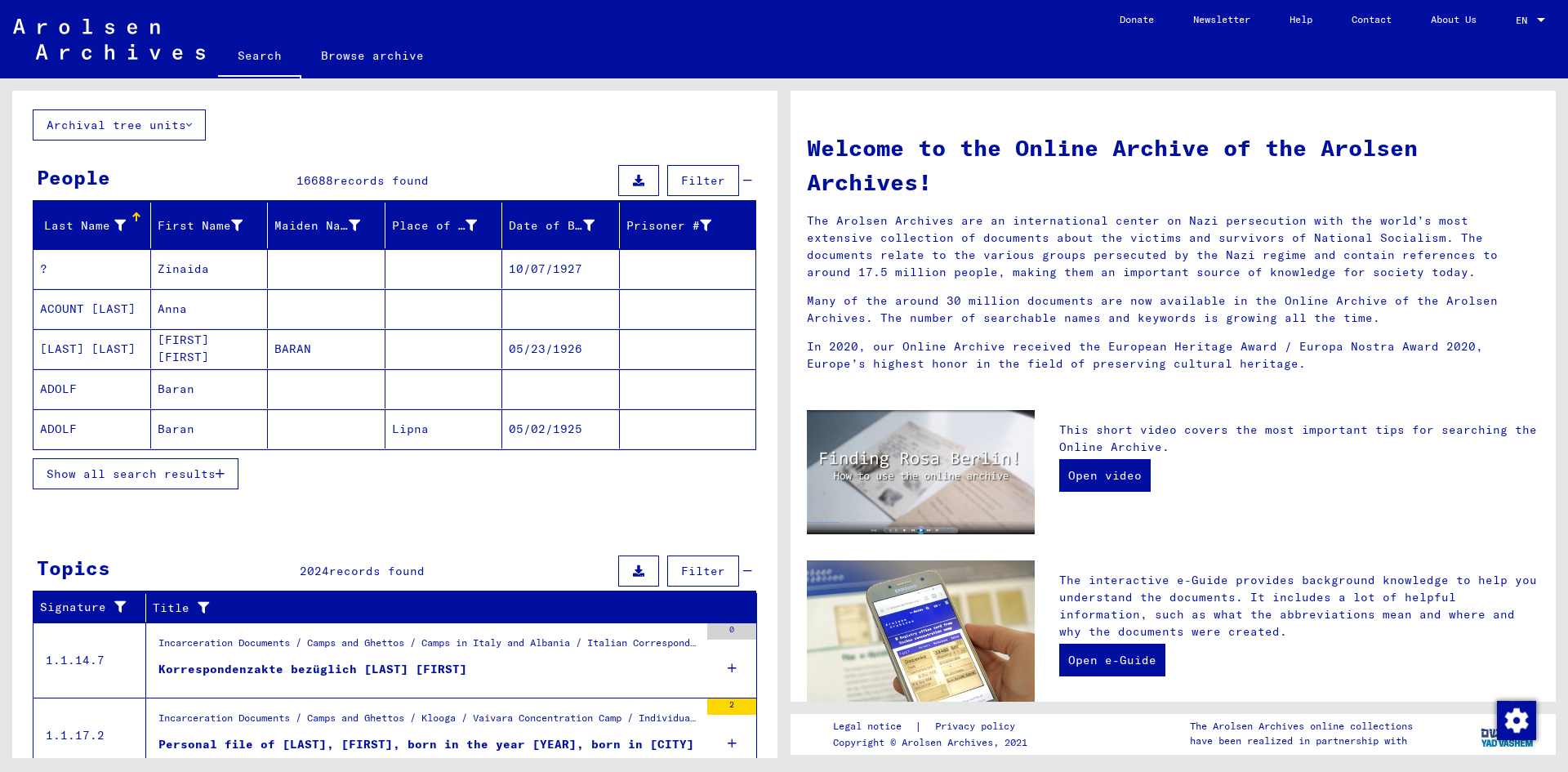 click on "Show all search results" at bounding box center [136, 474] 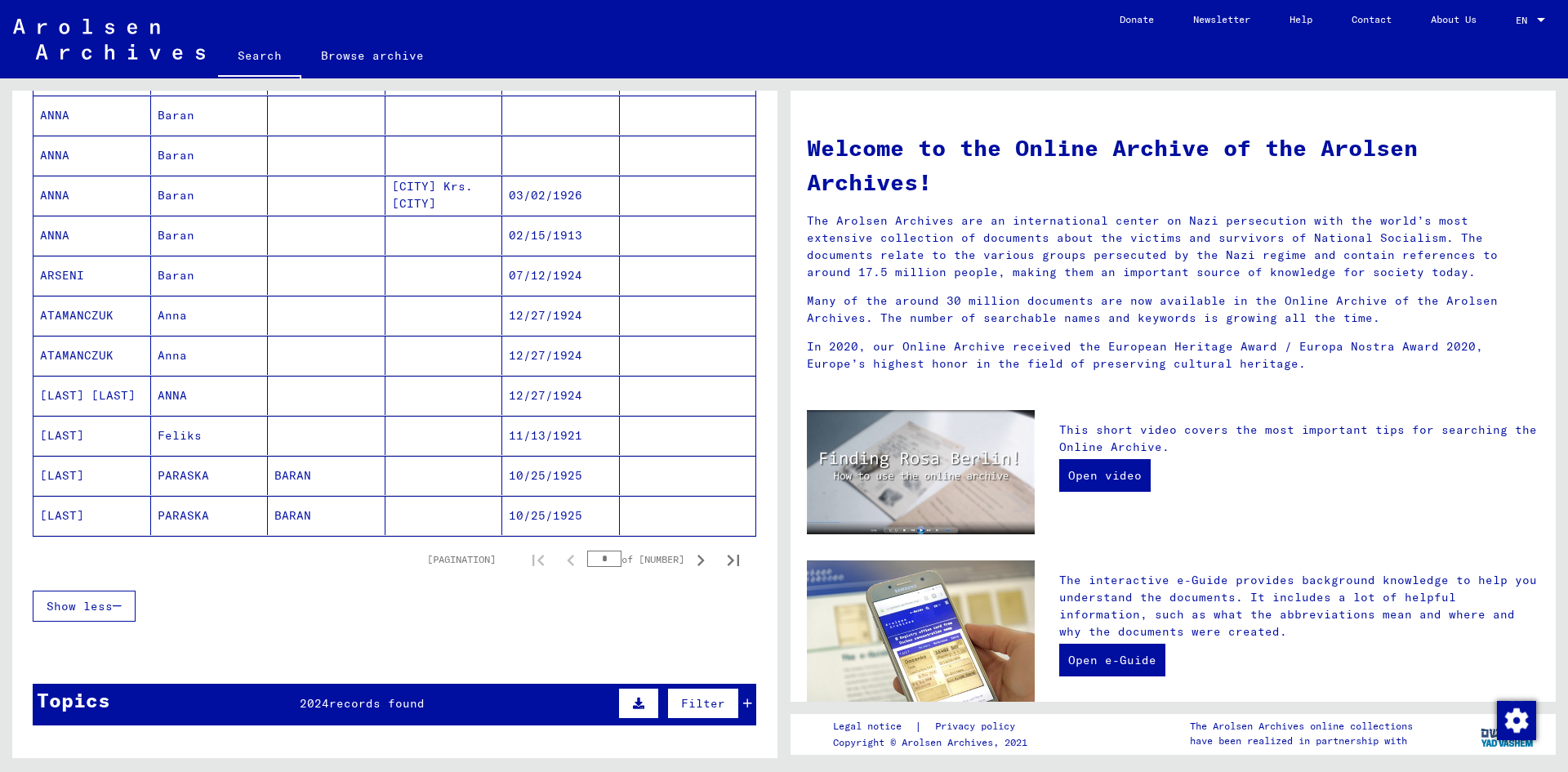 scroll, scrollTop: 877, scrollLeft: 0, axis: vertical 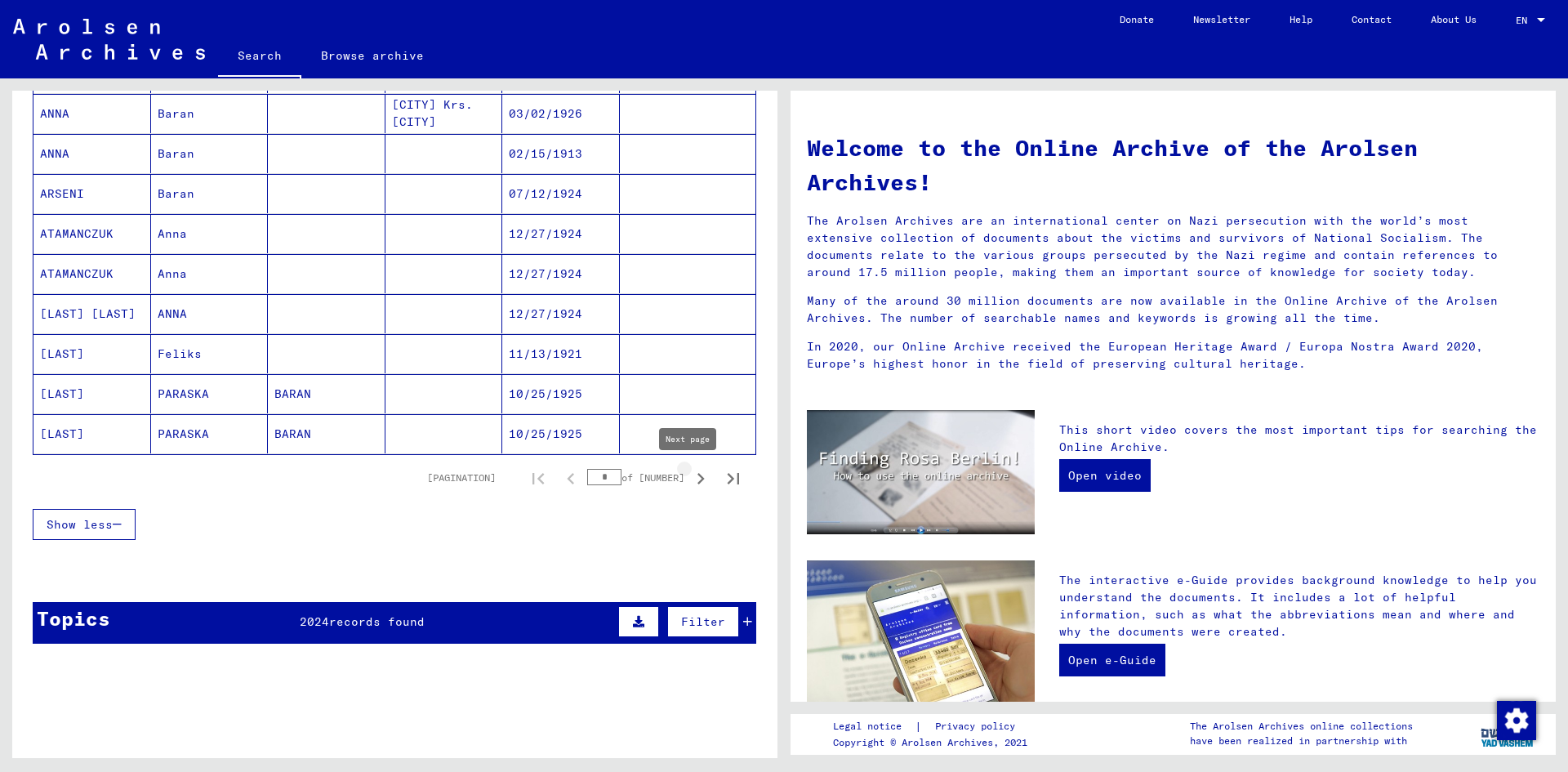click 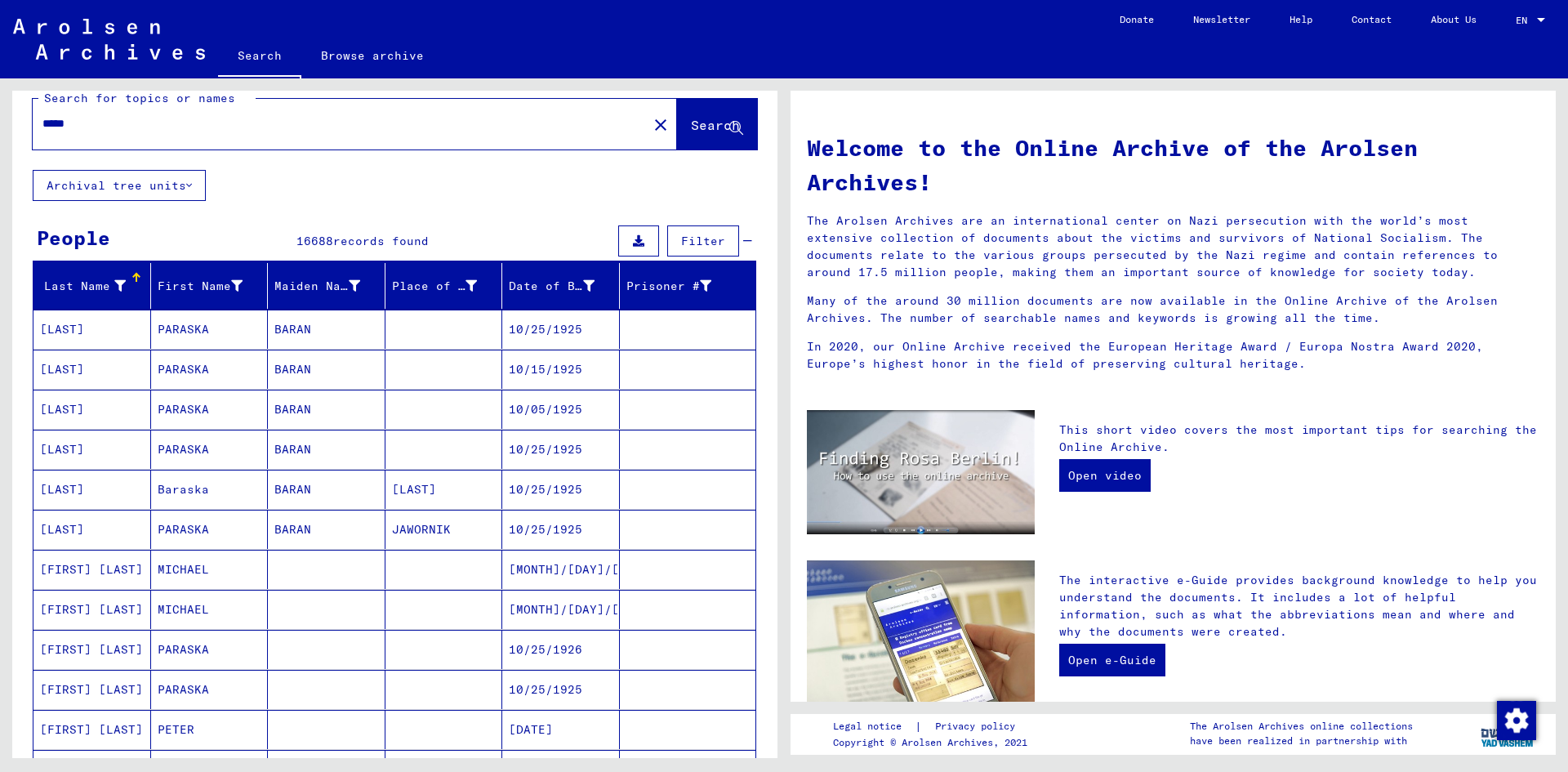 scroll, scrollTop: 0, scrollLeft: 0, axis: both 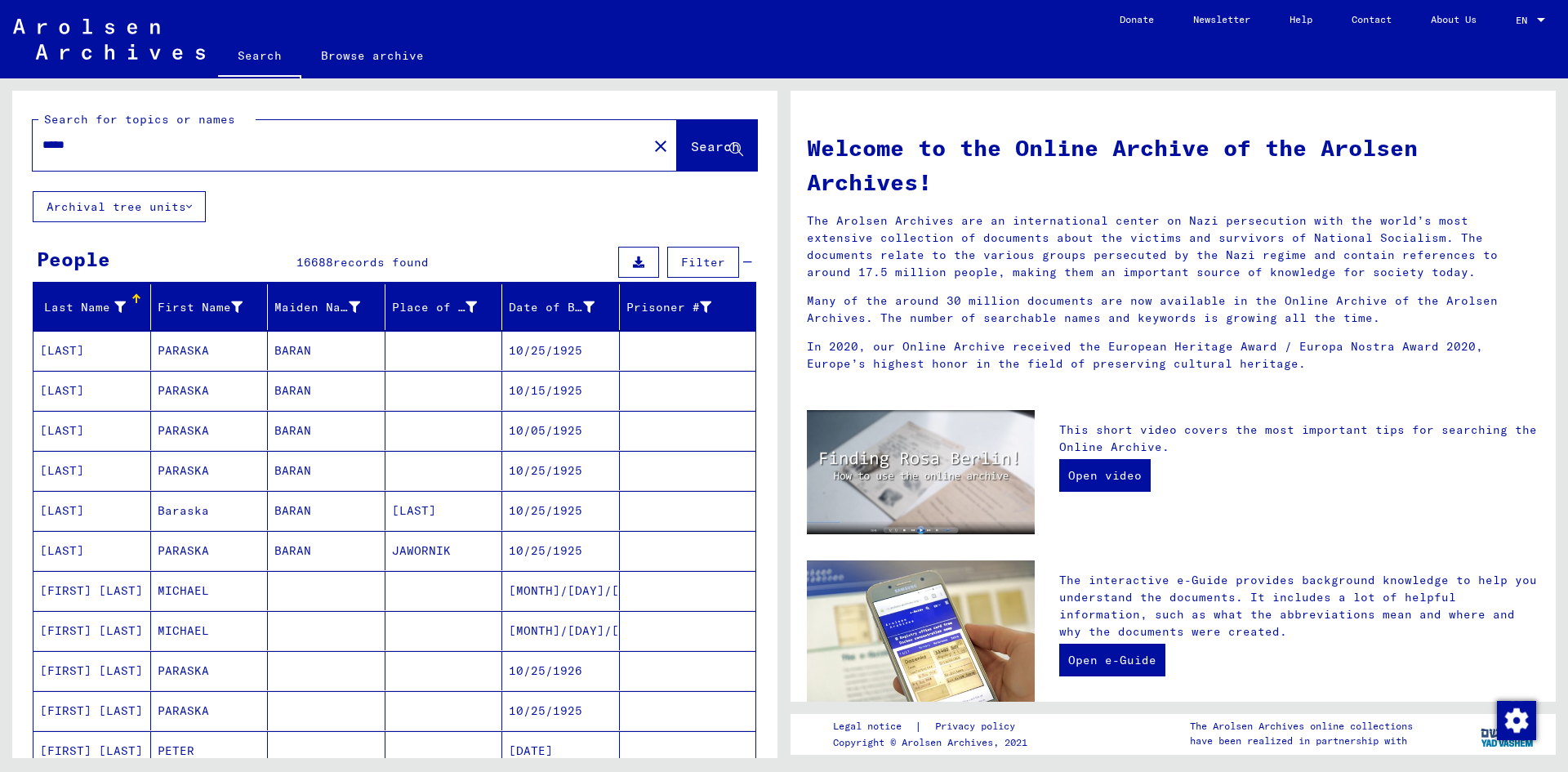 click on "*****" at bounding box center [335, 145] 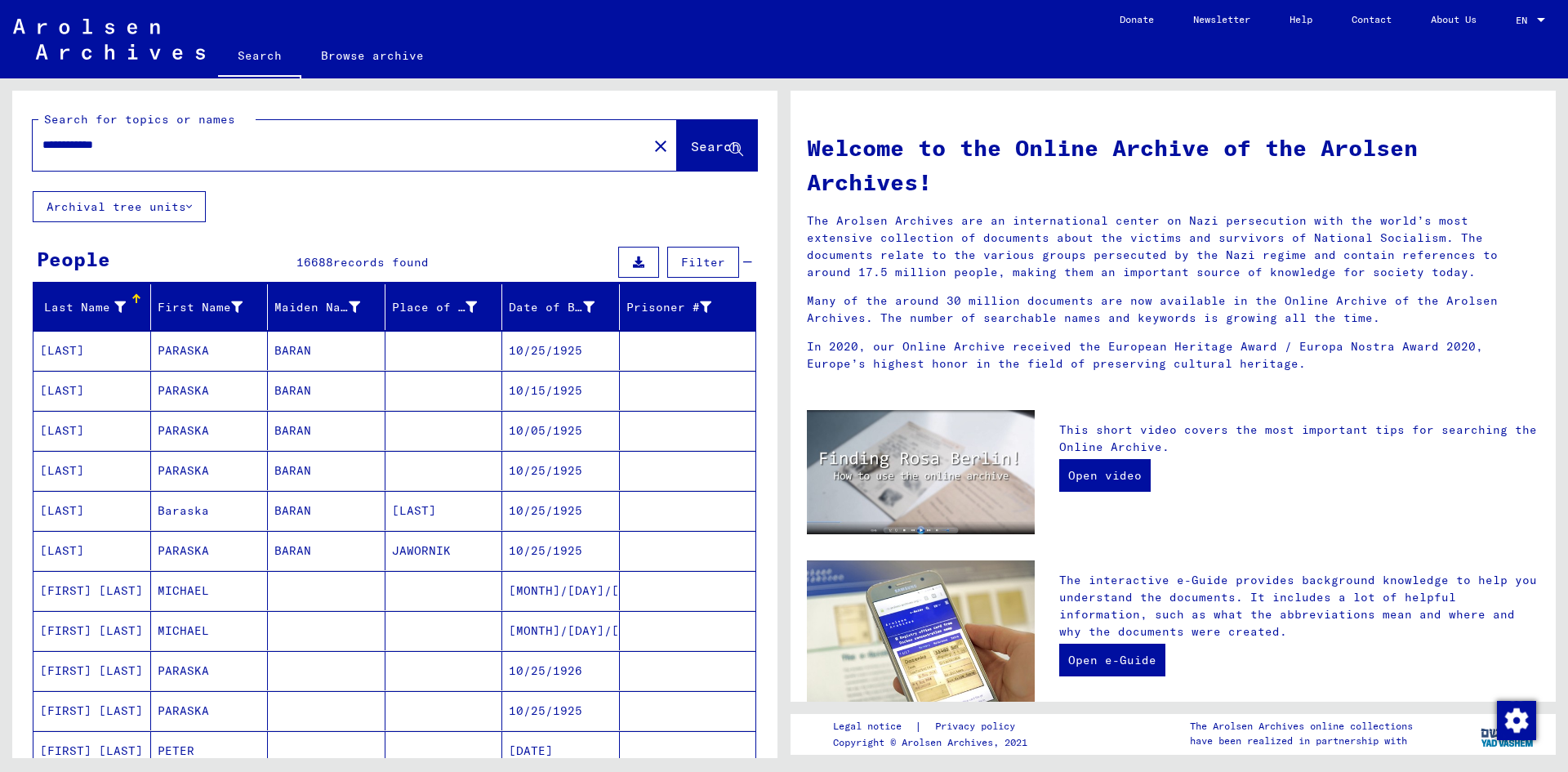 type on "**********" 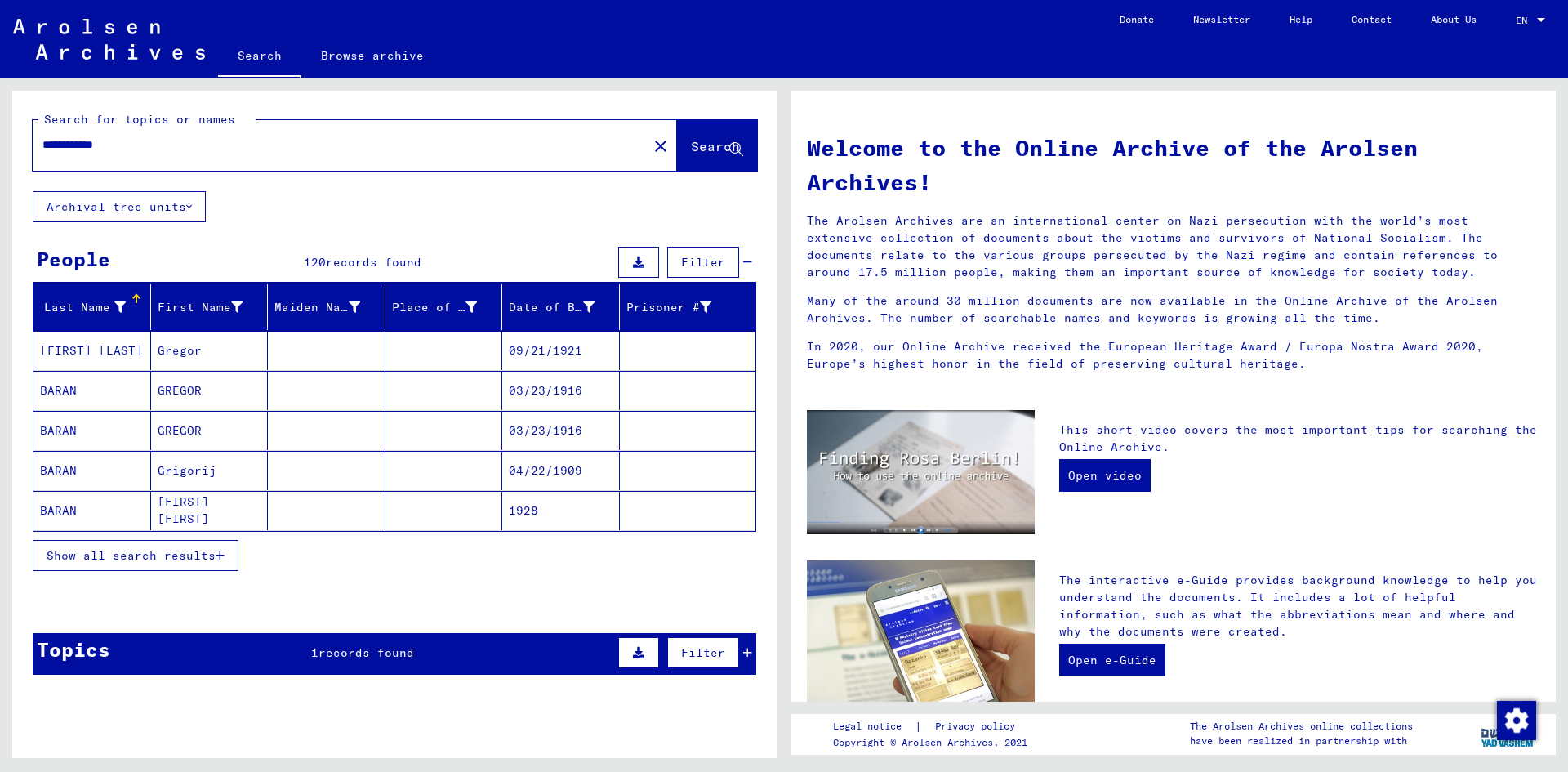 click on "[FIRST] [FIRST]" 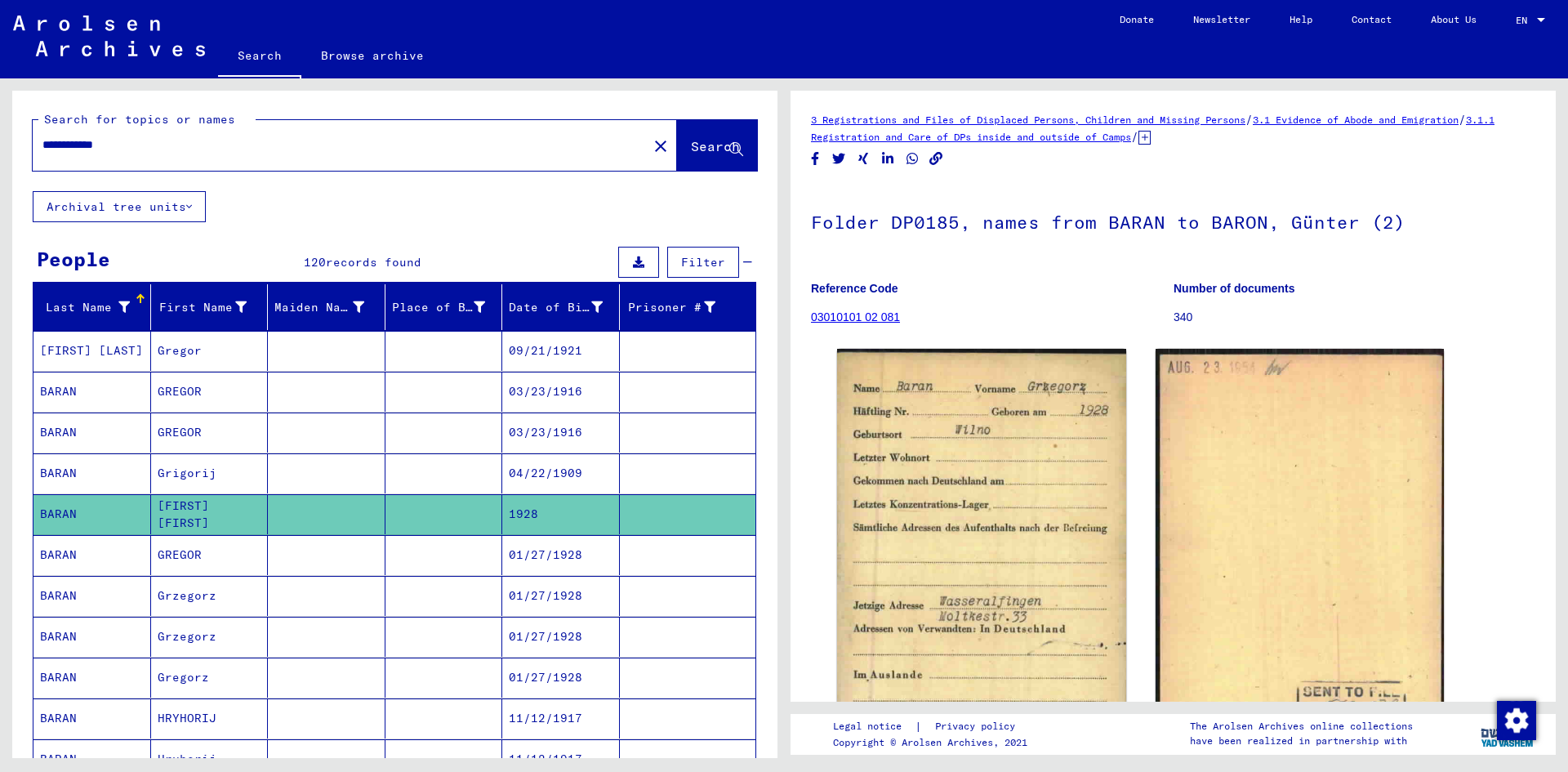 scroll, scrollTop: 0, scrollLeft: 0, axis: both 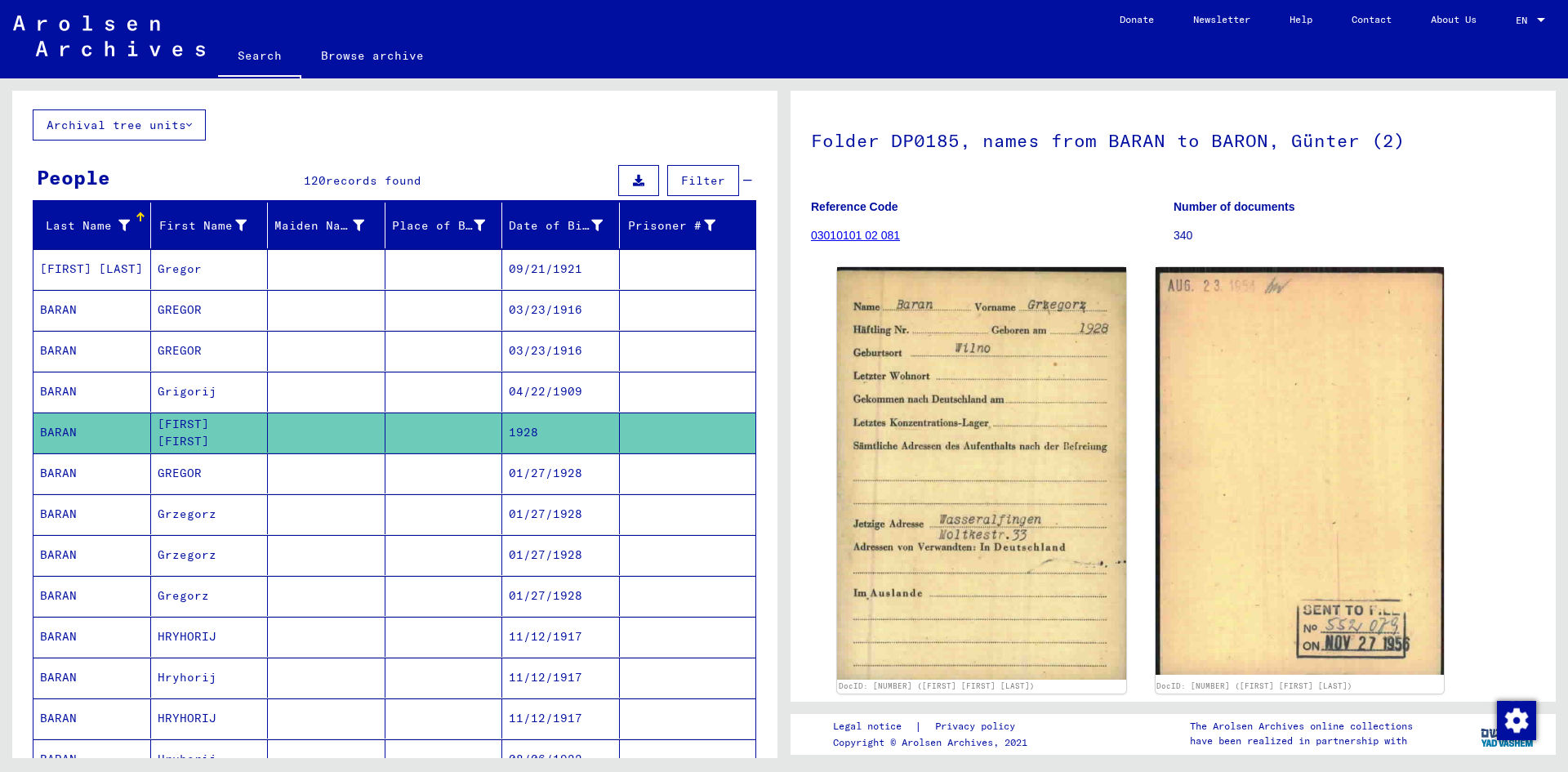 click on "GREGOR" at bounding box center [210, 514] 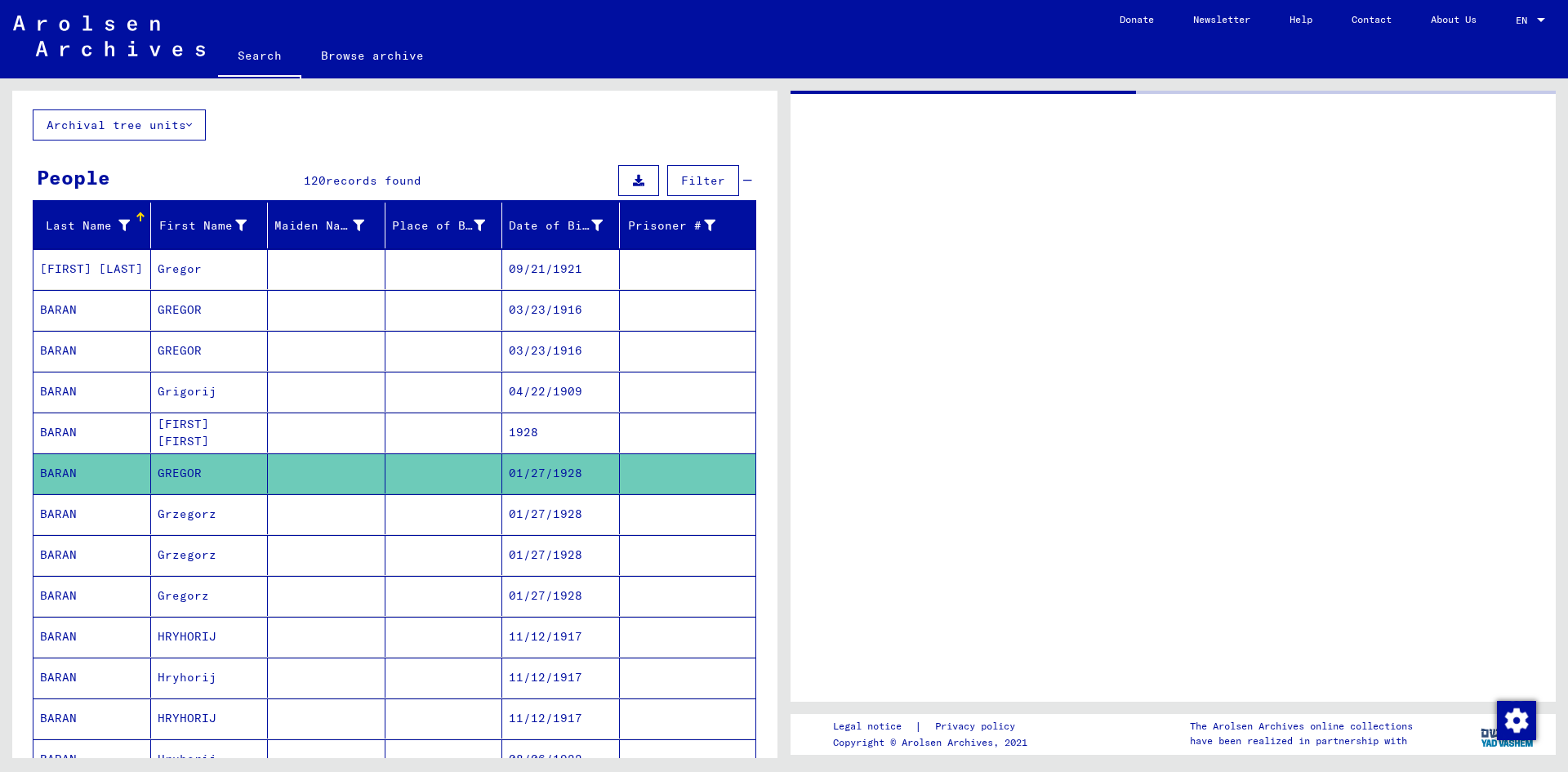 scroll, scrollTop: 0, scrollLeft: 0, axis: both 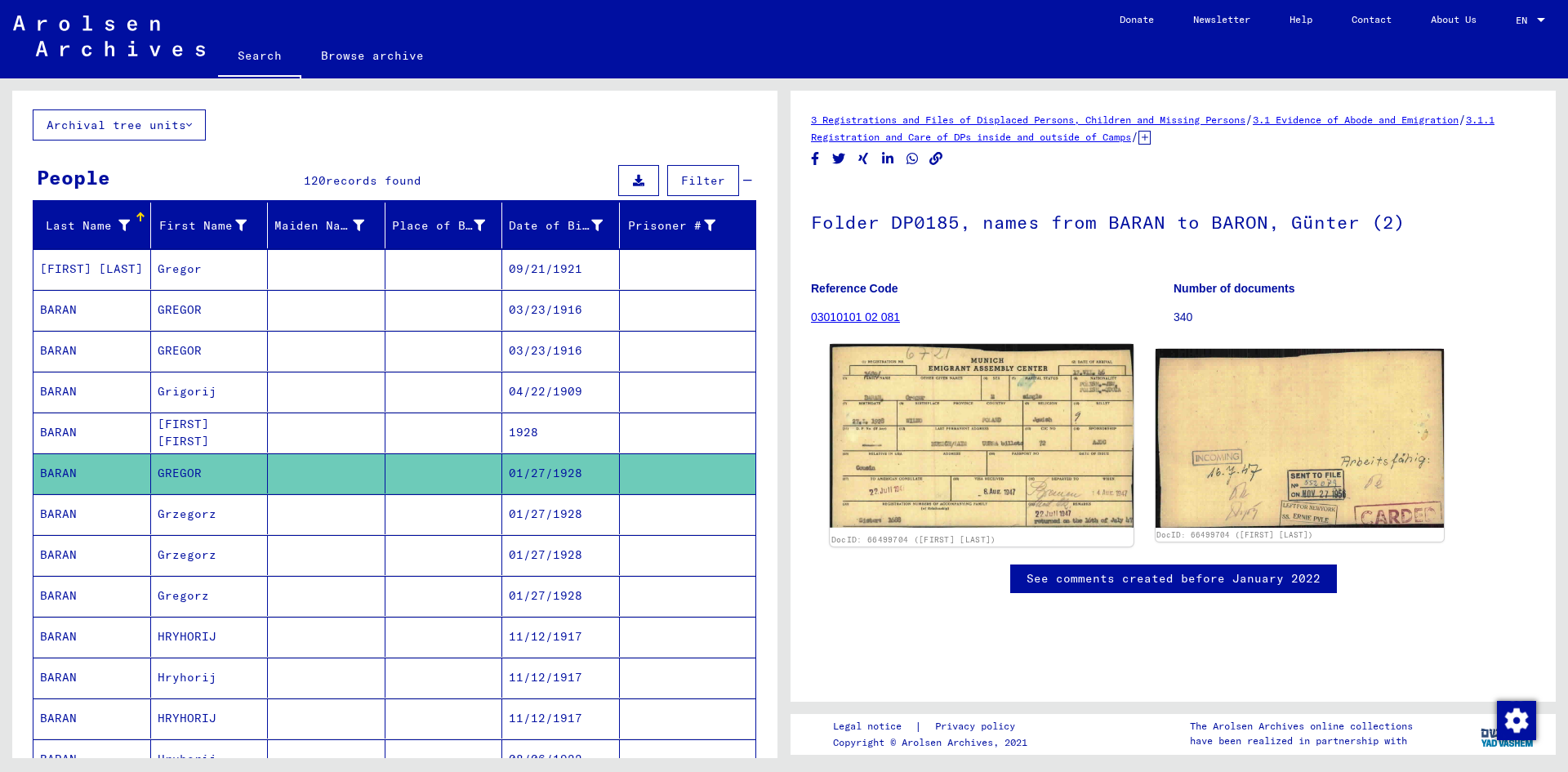 click 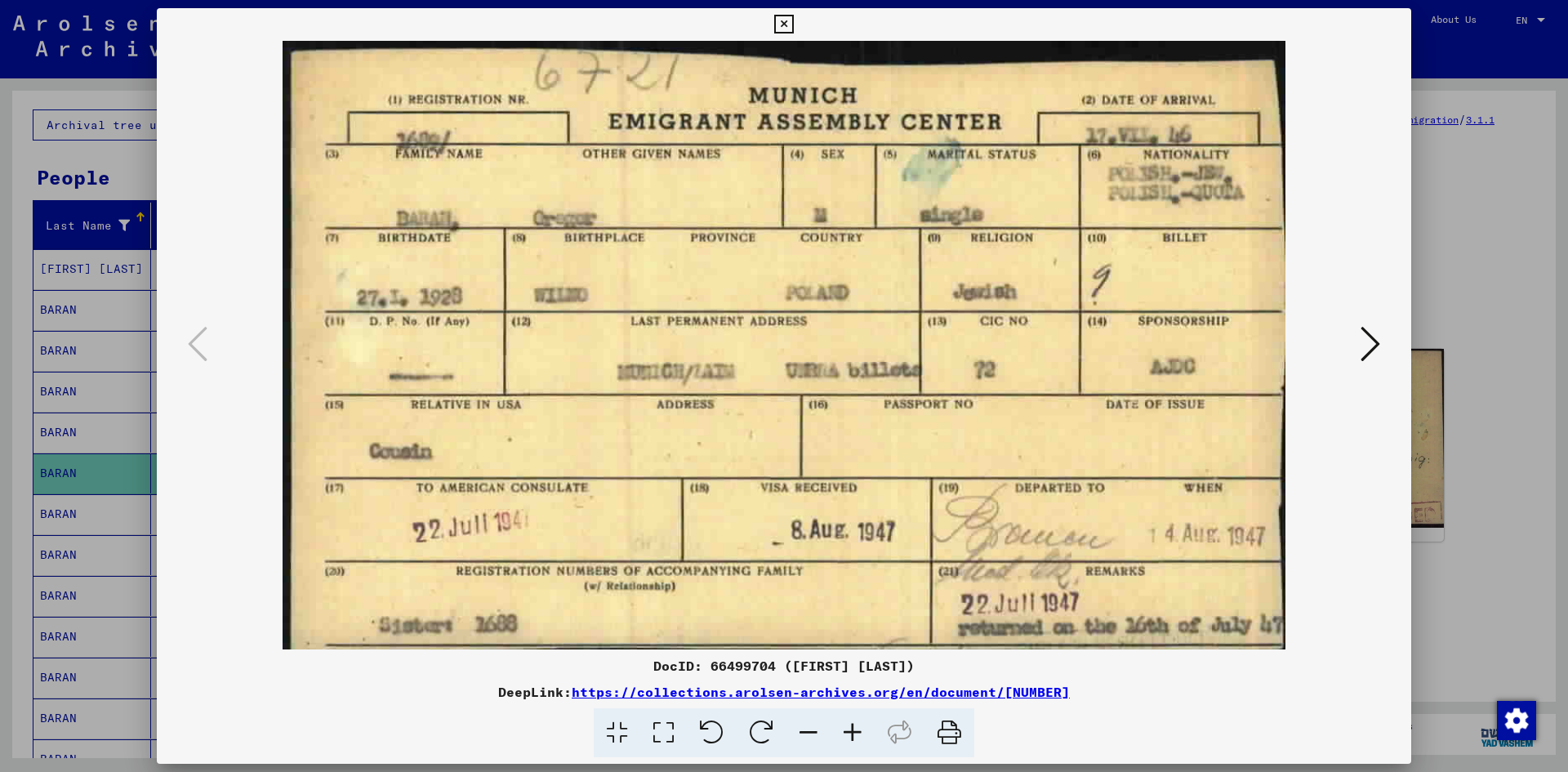 click at bounding box center [784, 345] 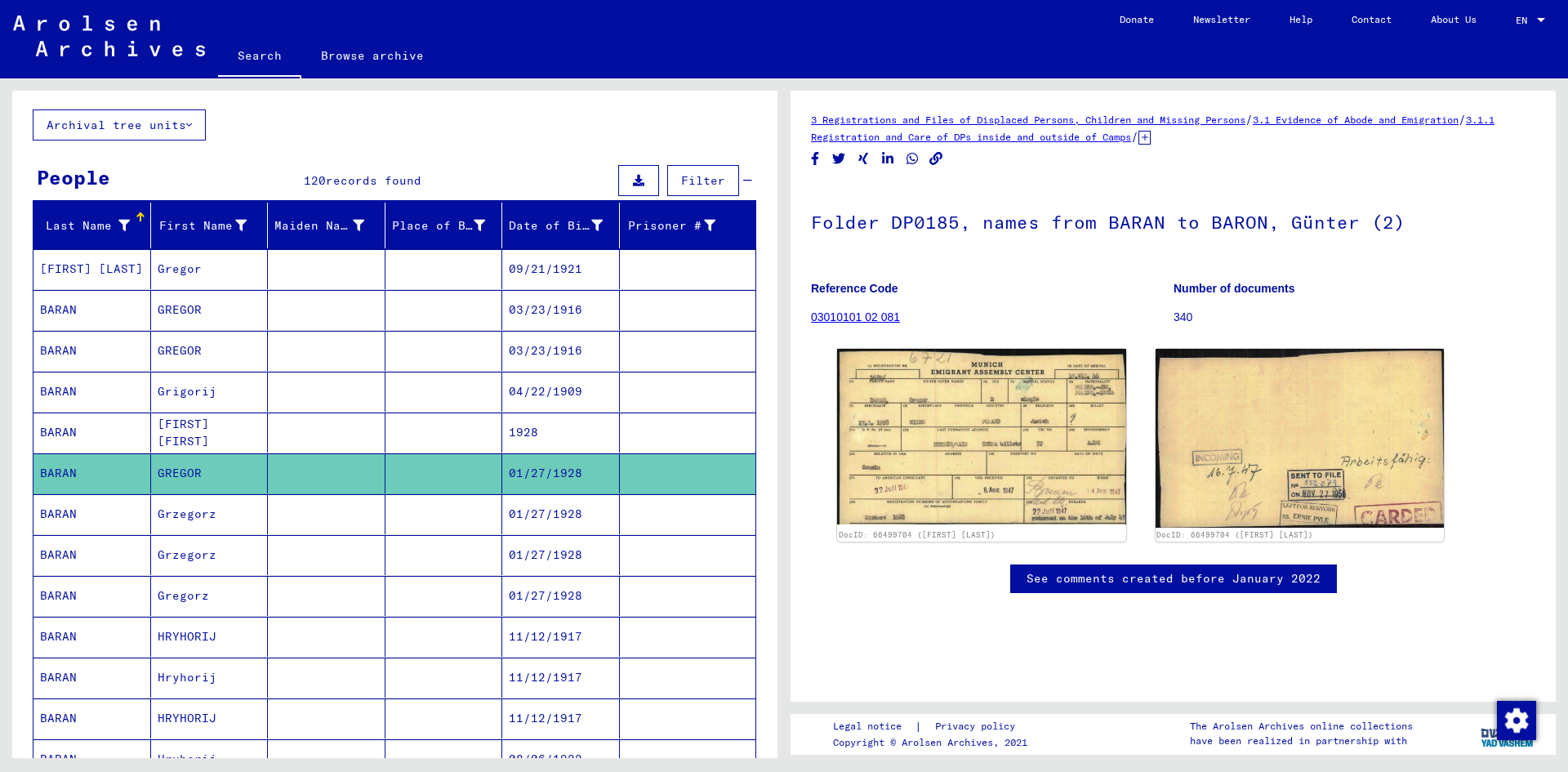 click on "Grzegorz" at bounding box center [210, 555] 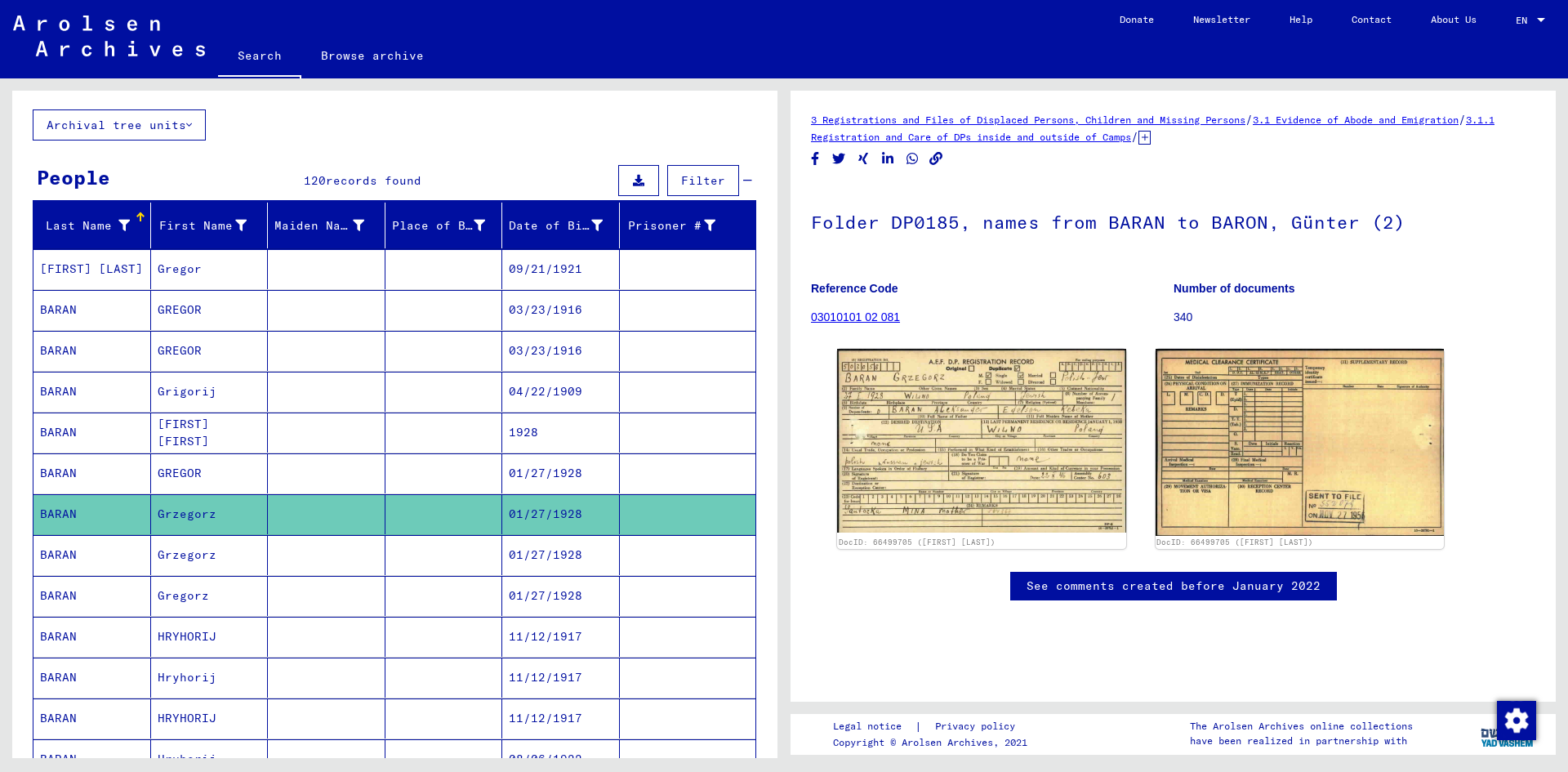 scroll, scrollTop: 0, scrollLeft: 0, axis: both 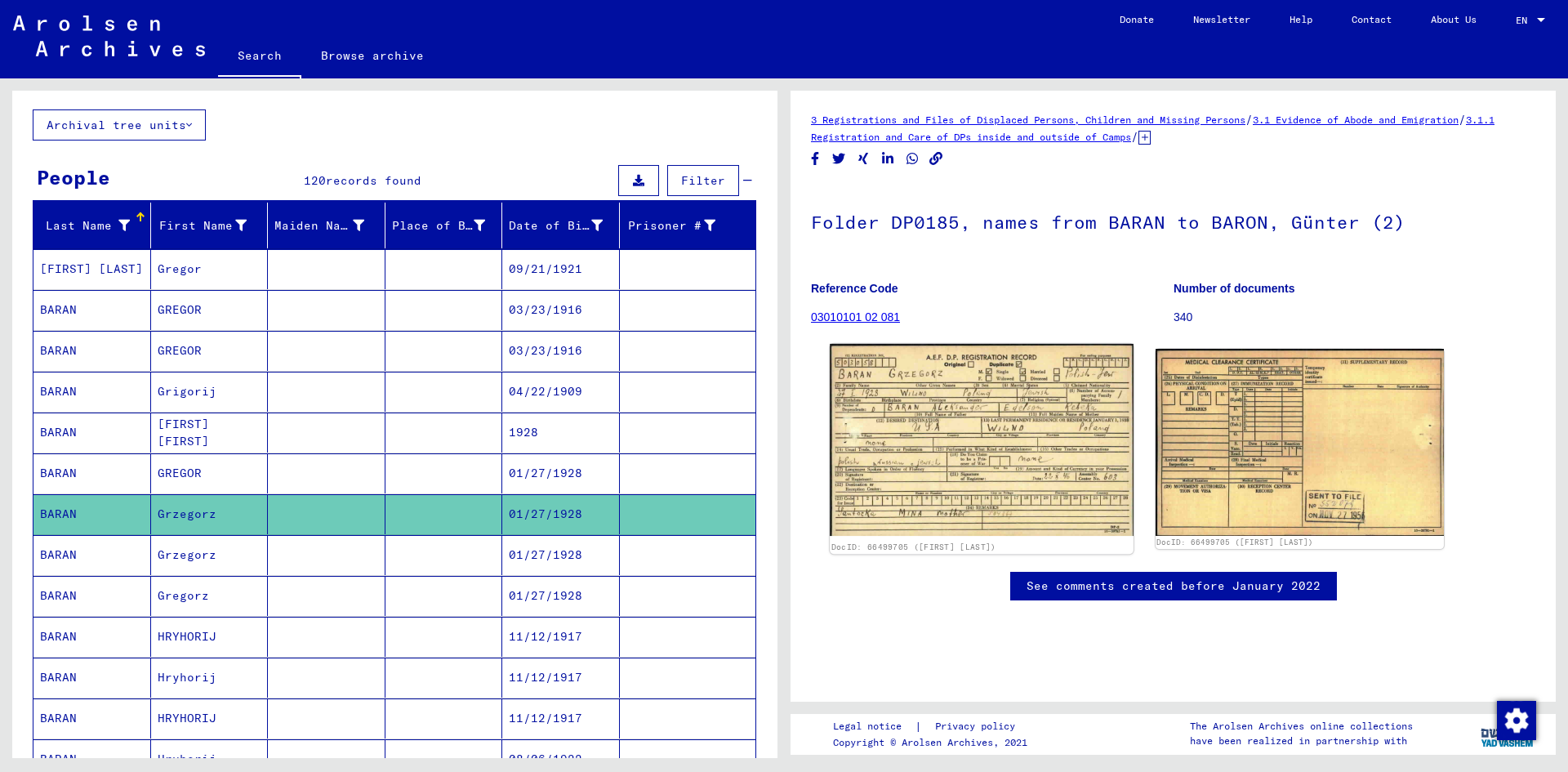 click 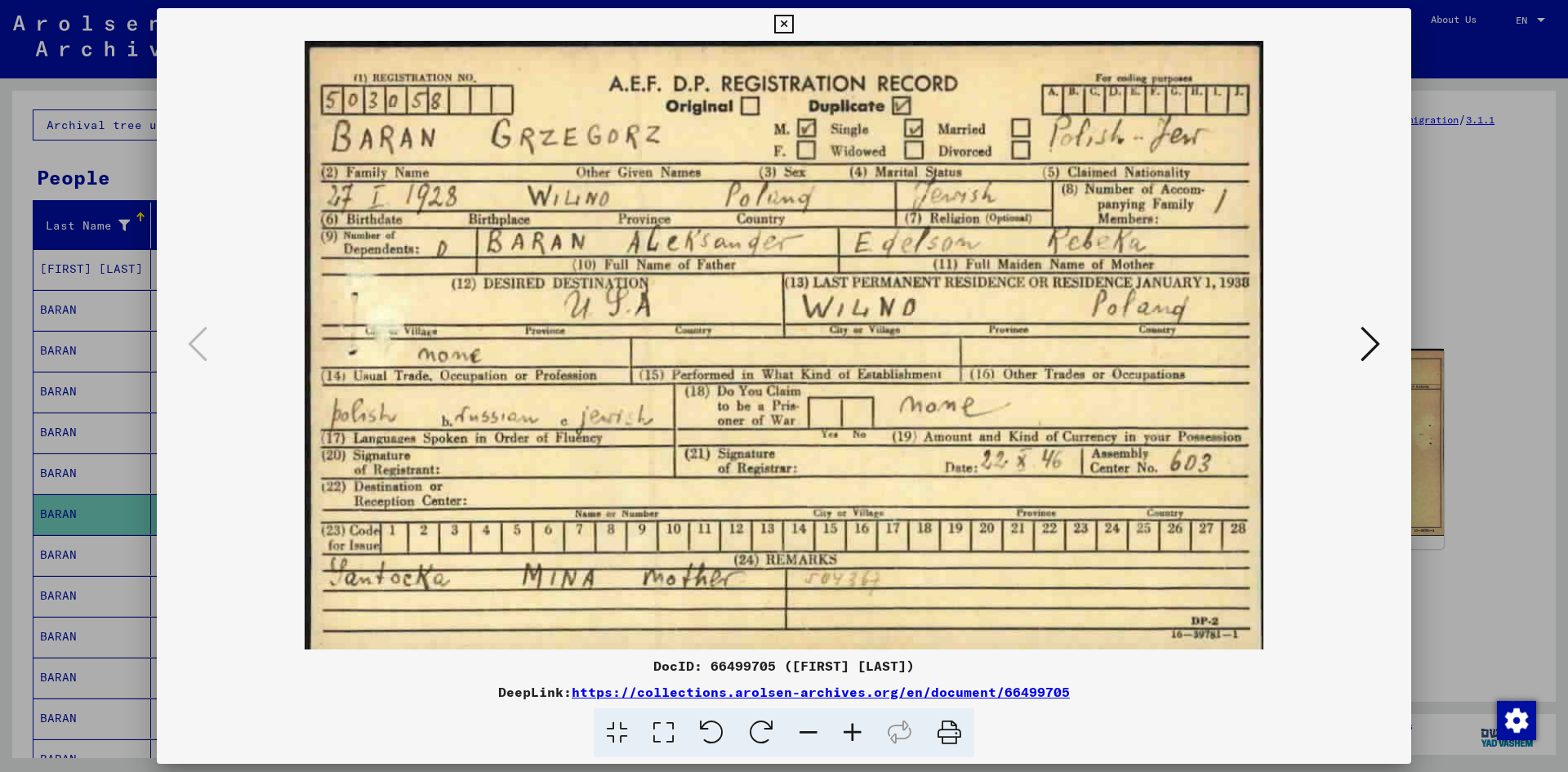 click at bounding box center (784, 386) 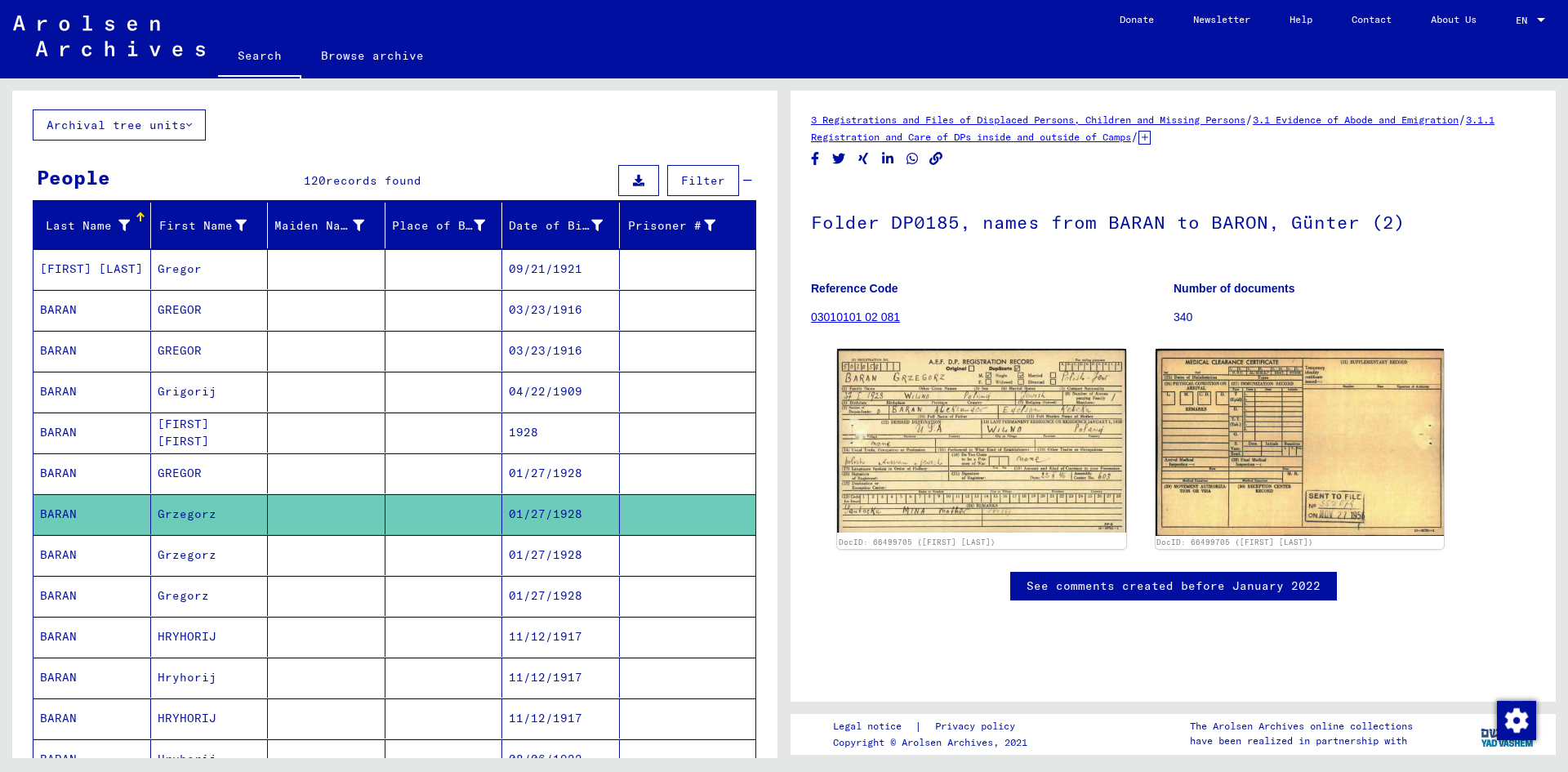 click at bounding box center (327, 596) 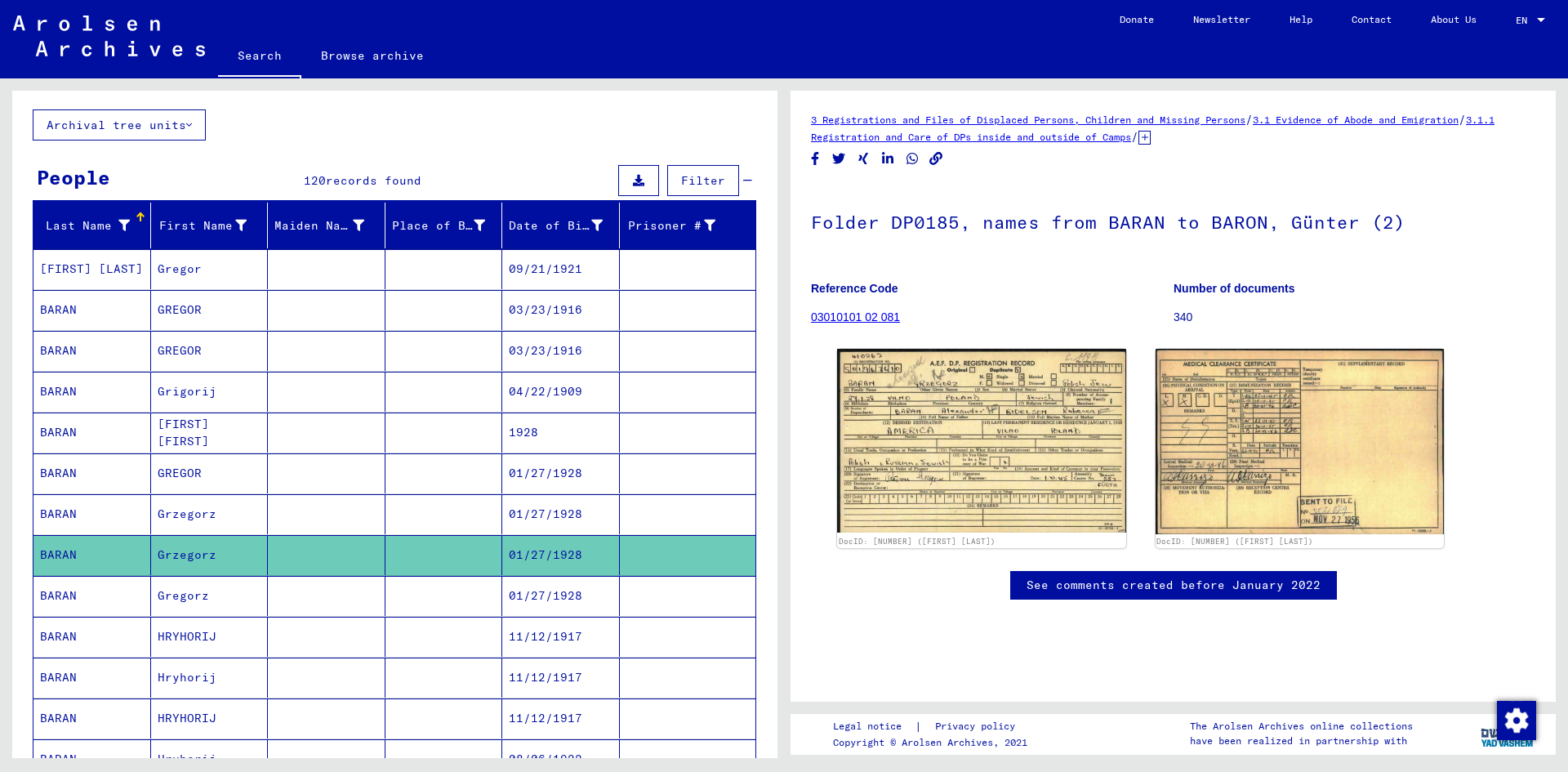 scroll, scrollTop: 0, scrollLeft: 0, axis: both 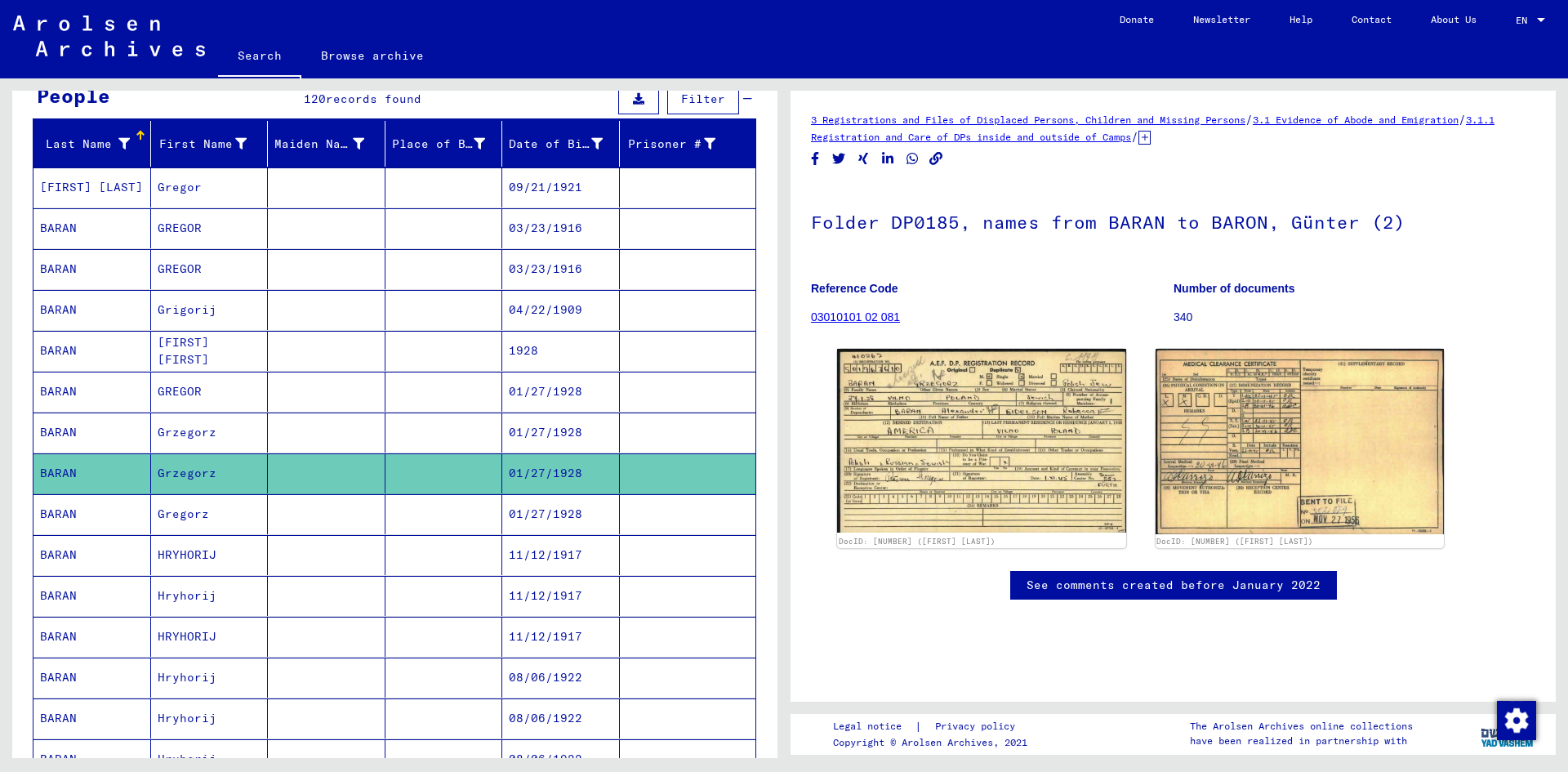 click on "Gregorz" at bounding box center (210, 555) 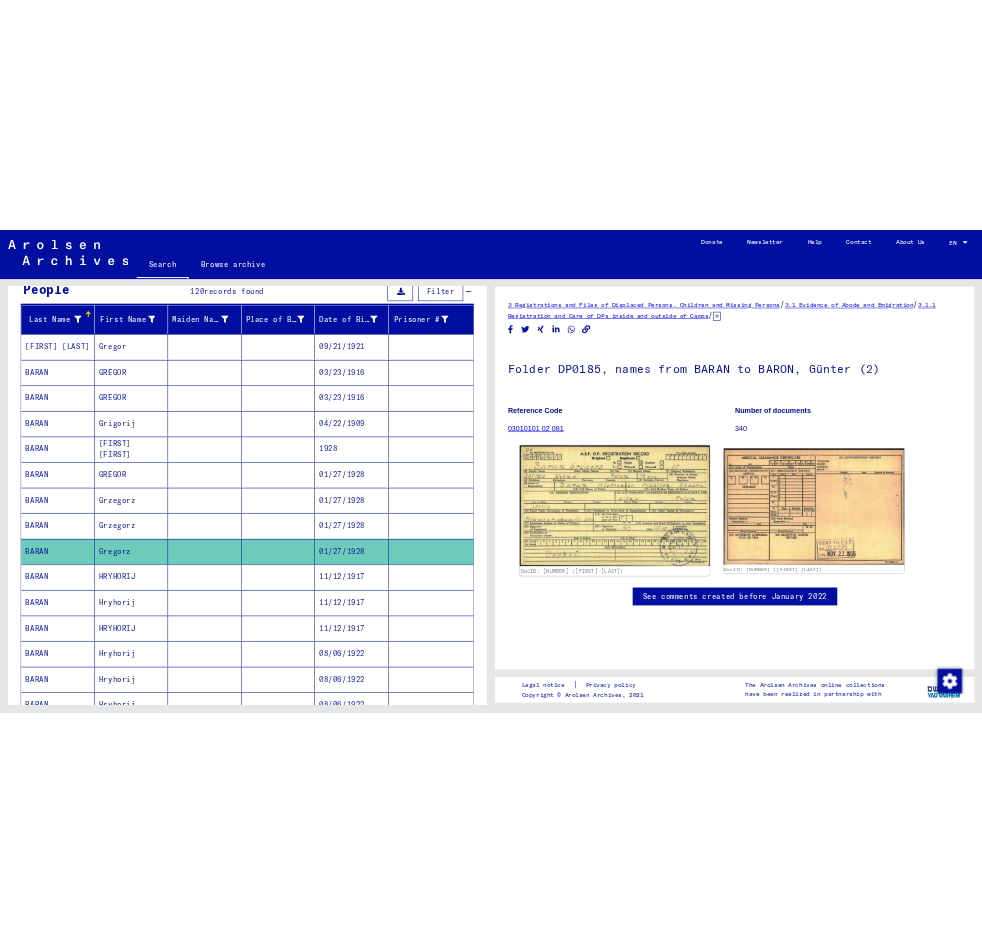 scroll, scrollTop: 0, scrollLeft: 0, axis: both 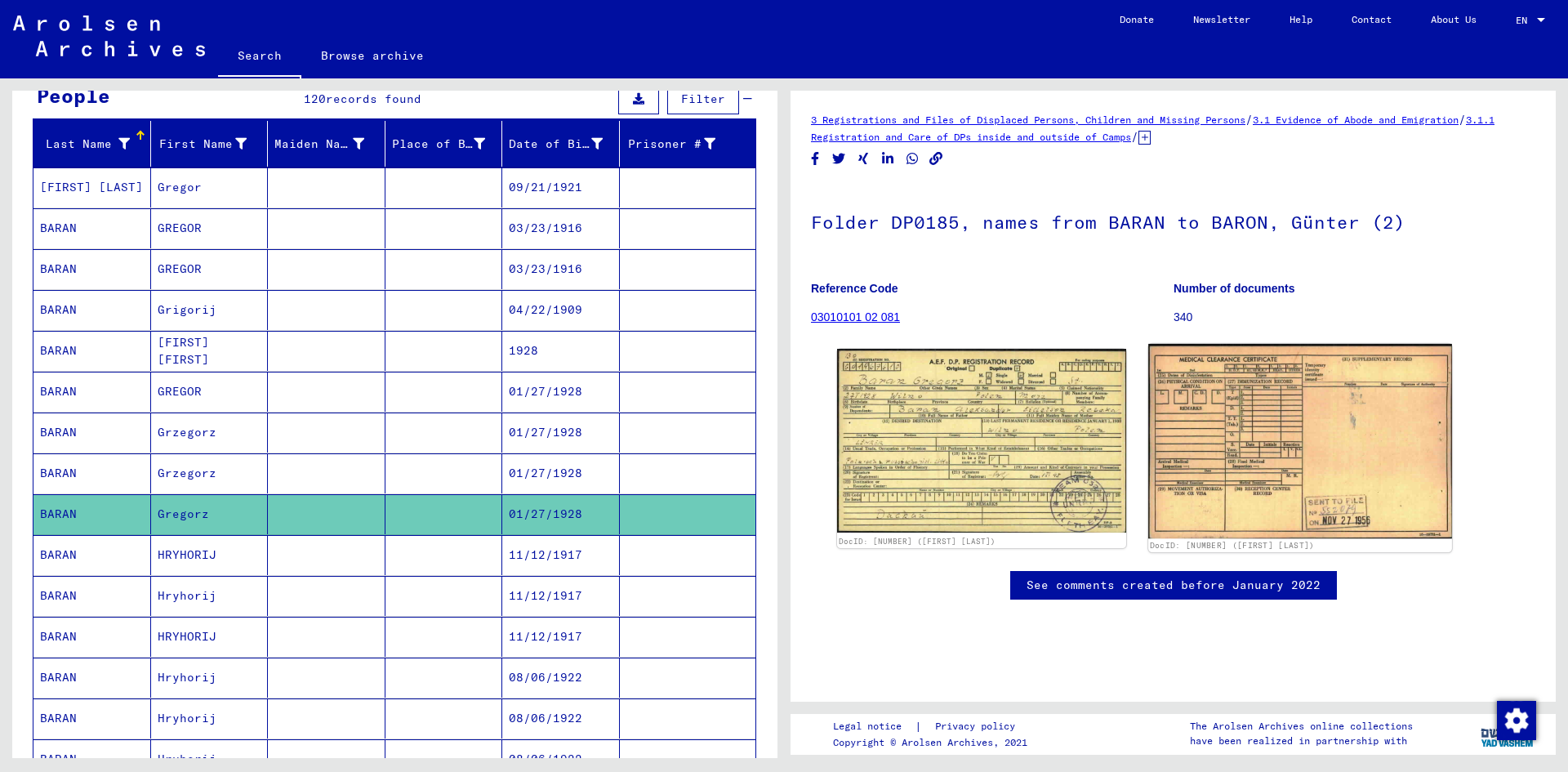 click 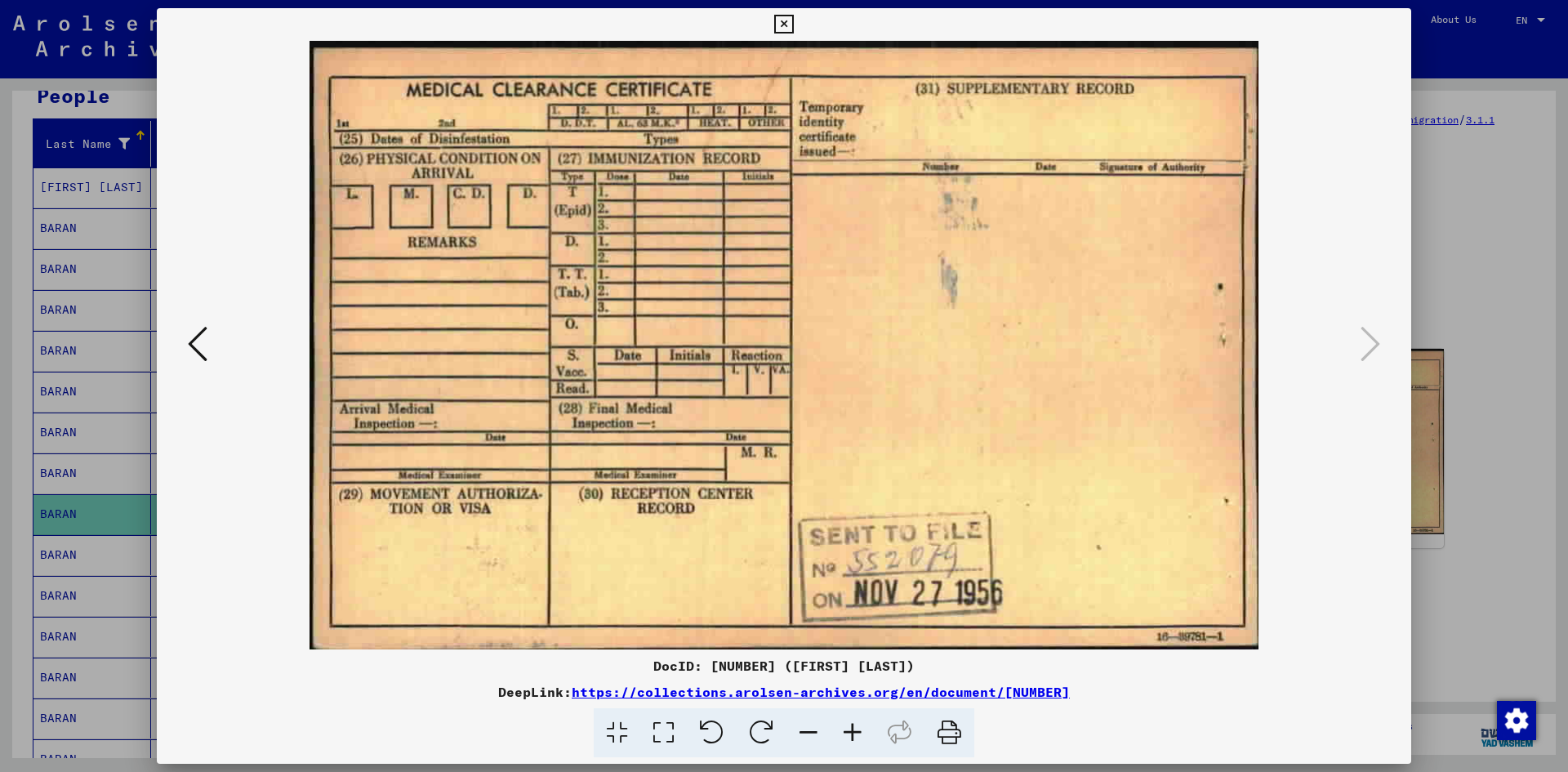 click at bounding box center [198, 344] 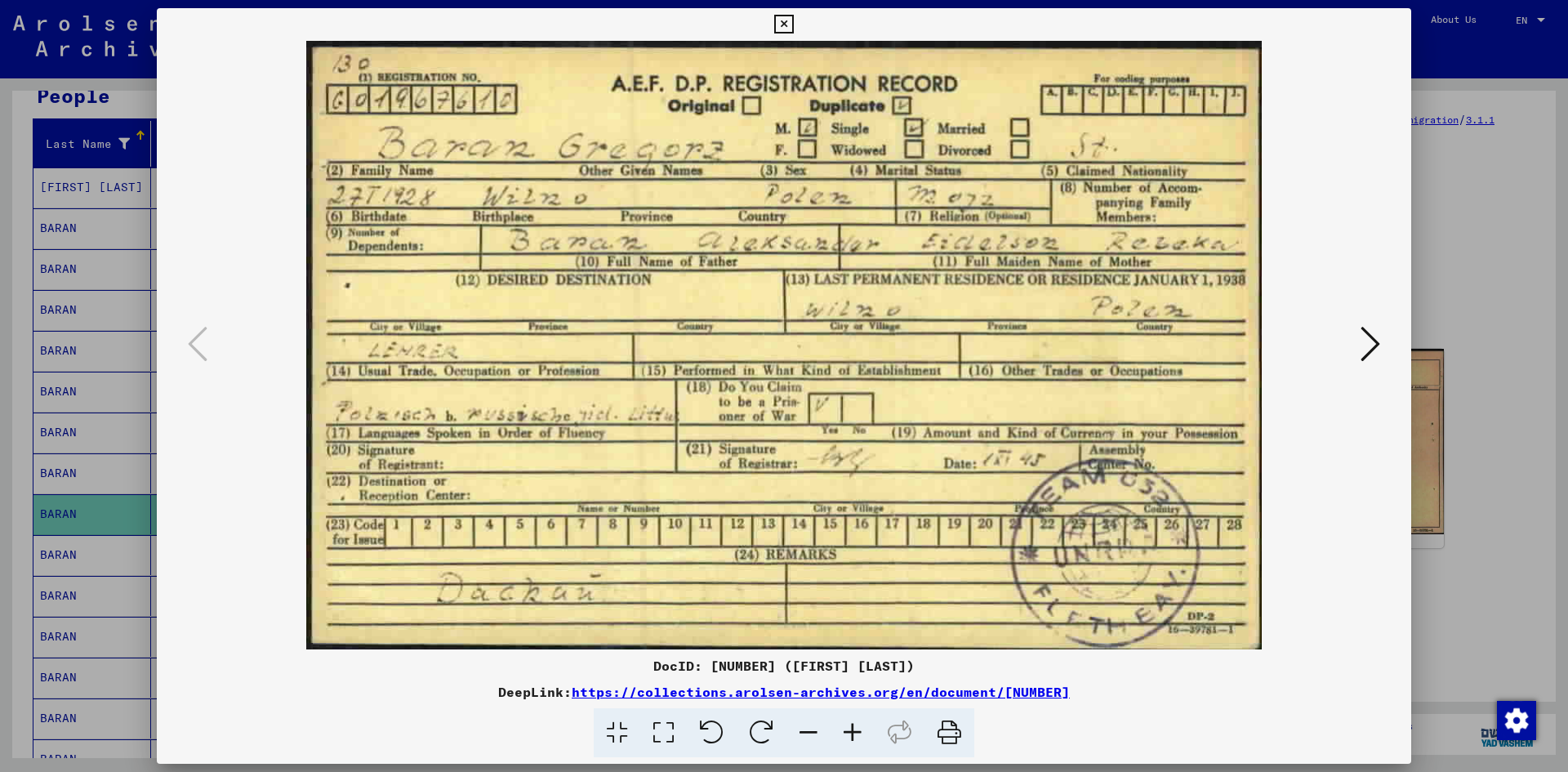 click at bounding box center [784, 386] 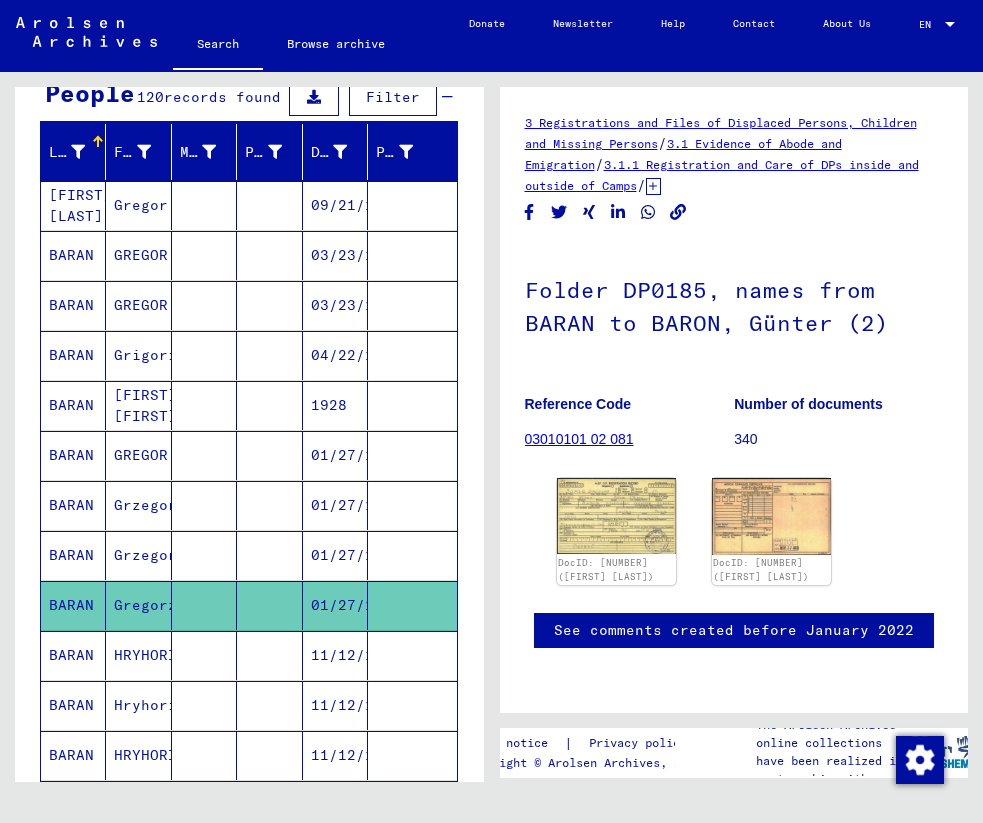 click on "**********" 